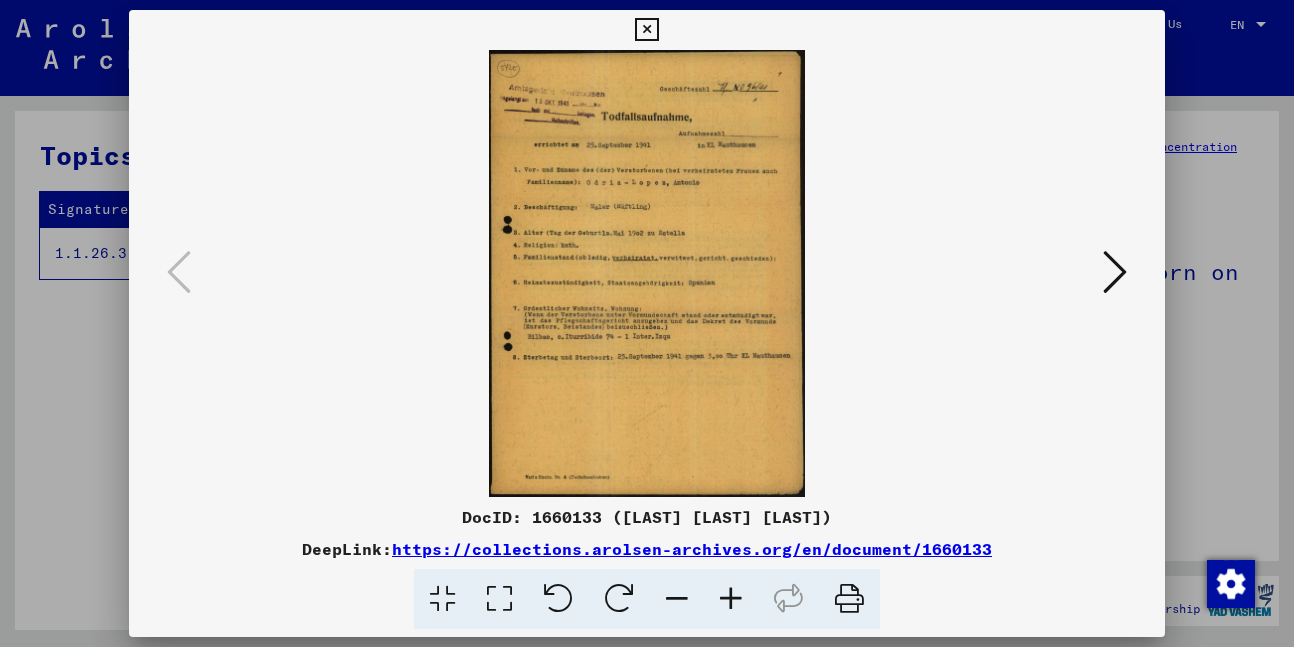 scroll, scrollTop: 0, scrollLeft: 0, axis: both 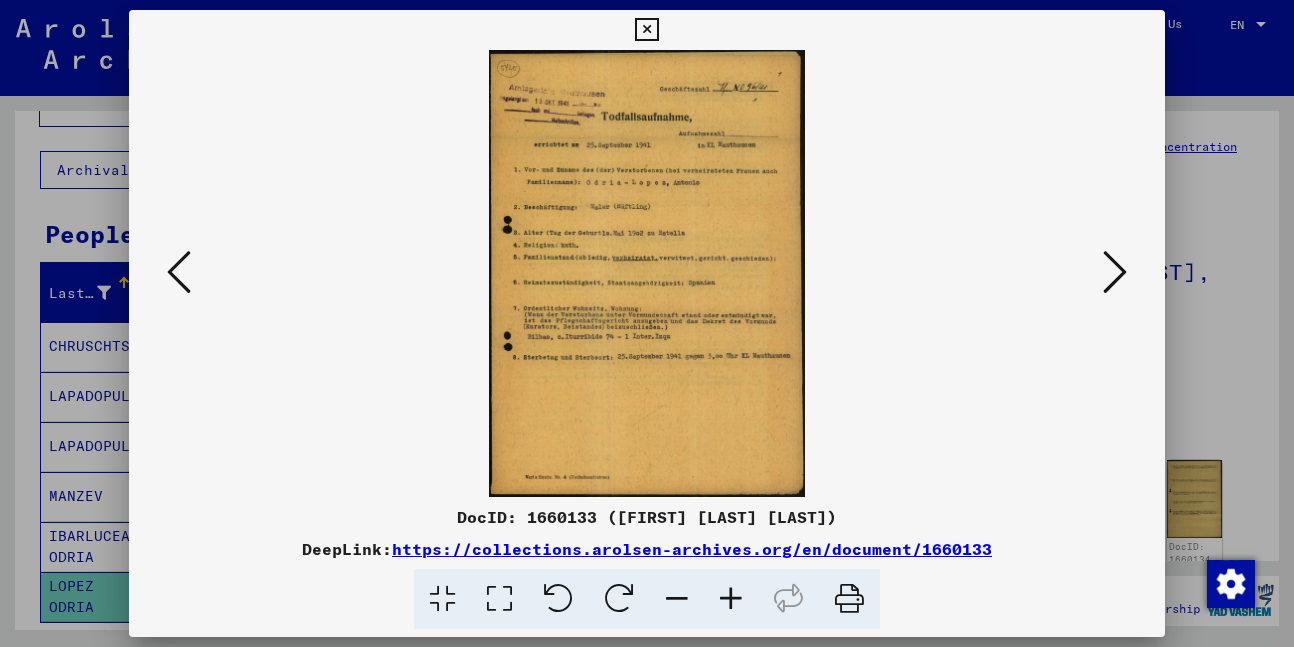 click at bounding box center [646, 30] 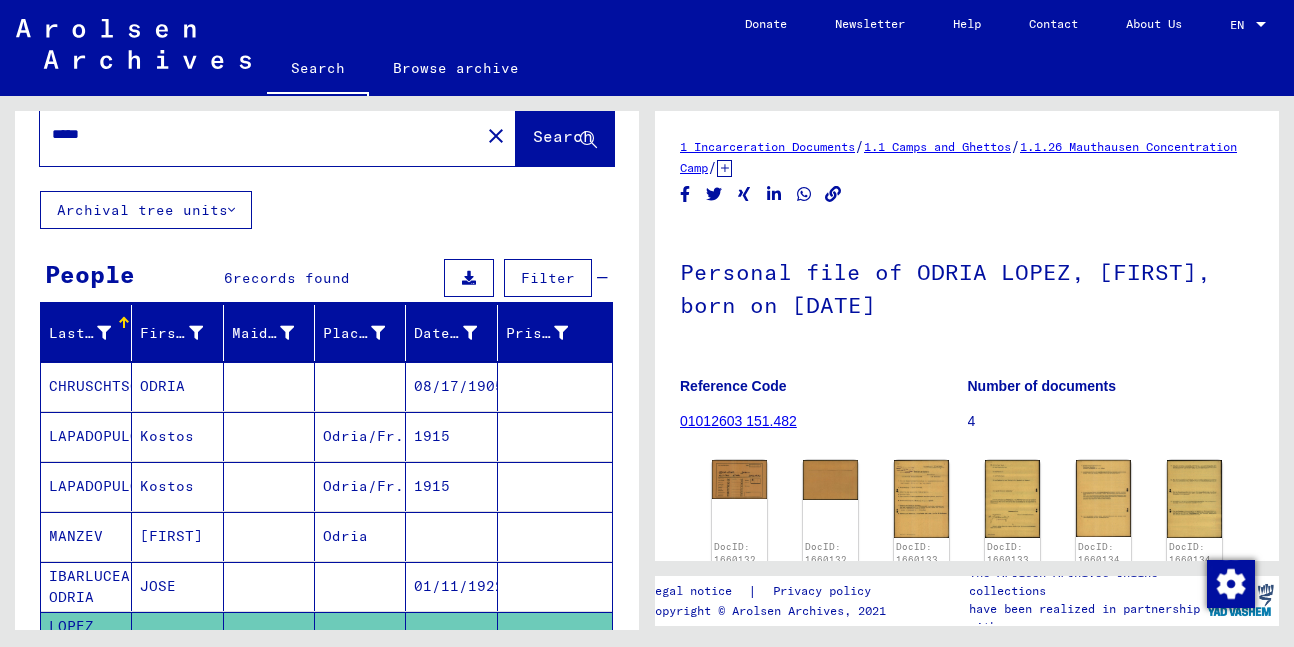 scroll, scrollTop: 0, scrollLeft: 0, axis: both 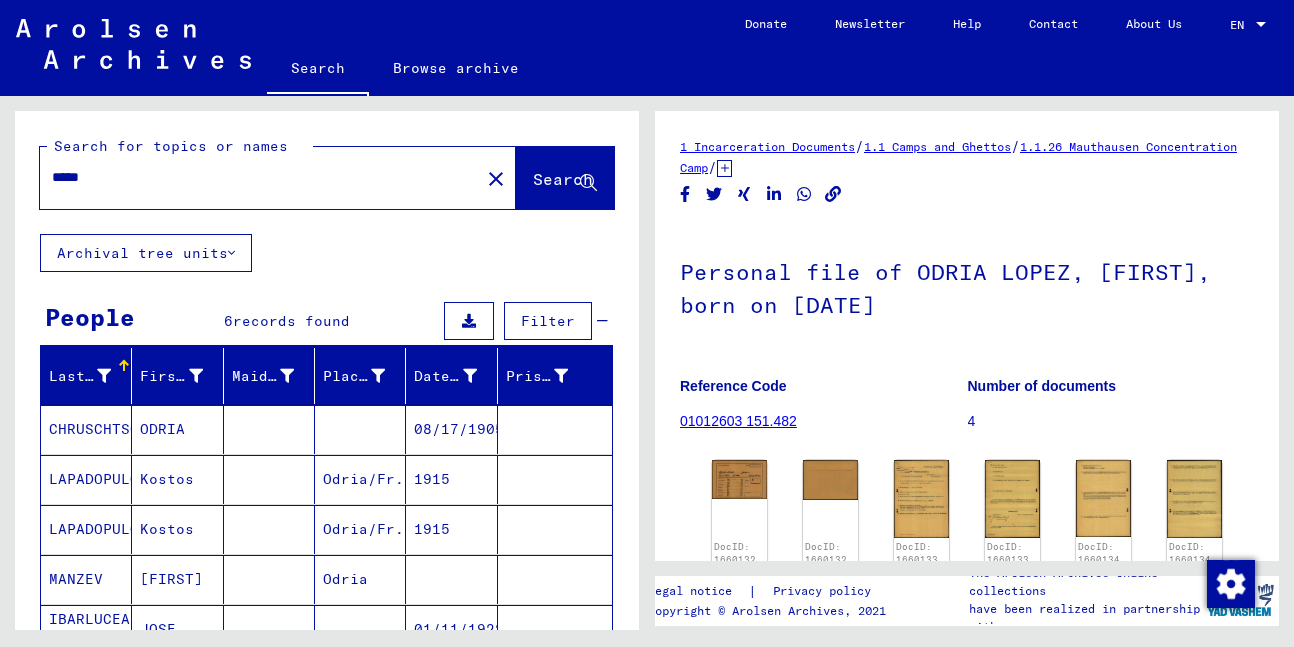 click on "*****" at bounding box center (260, 177) 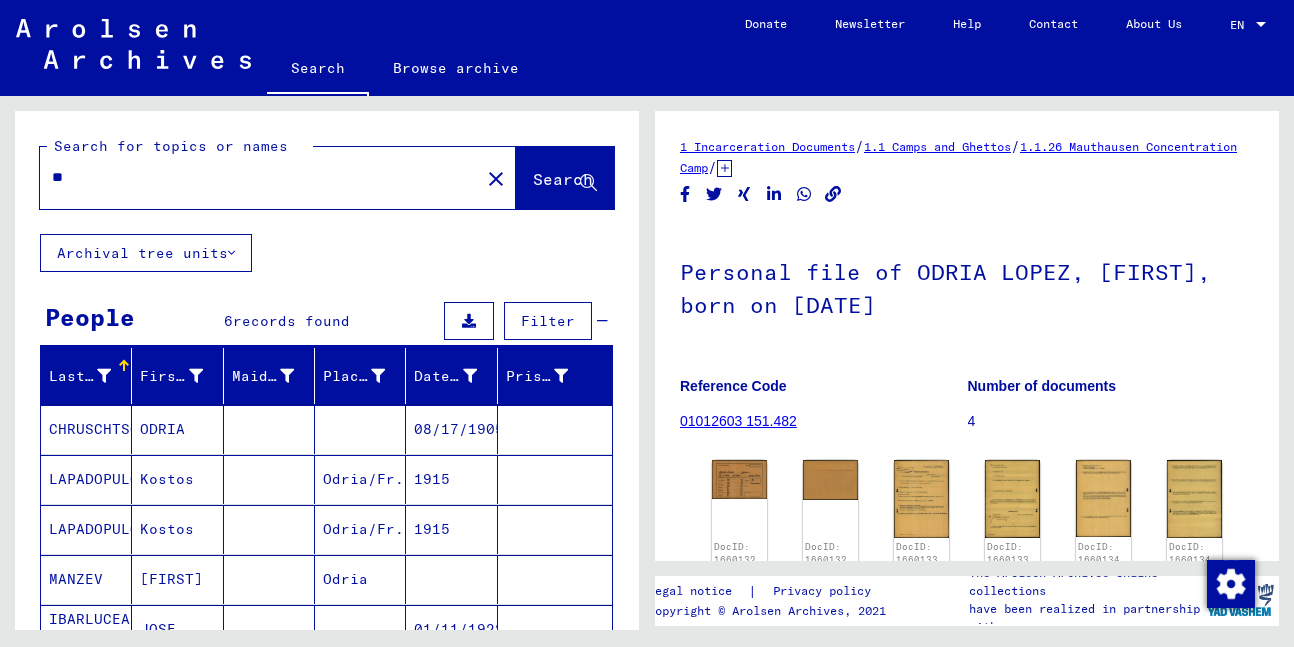 type on "*" 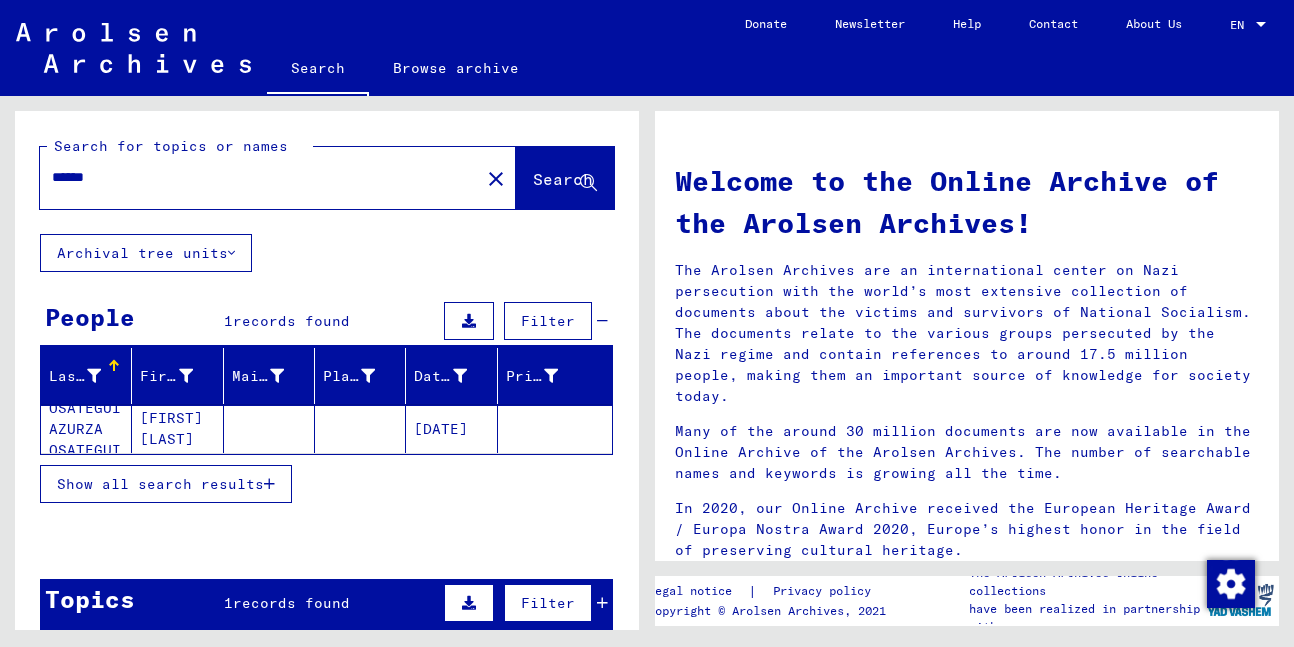 click on "[FIRST] [LAST]" 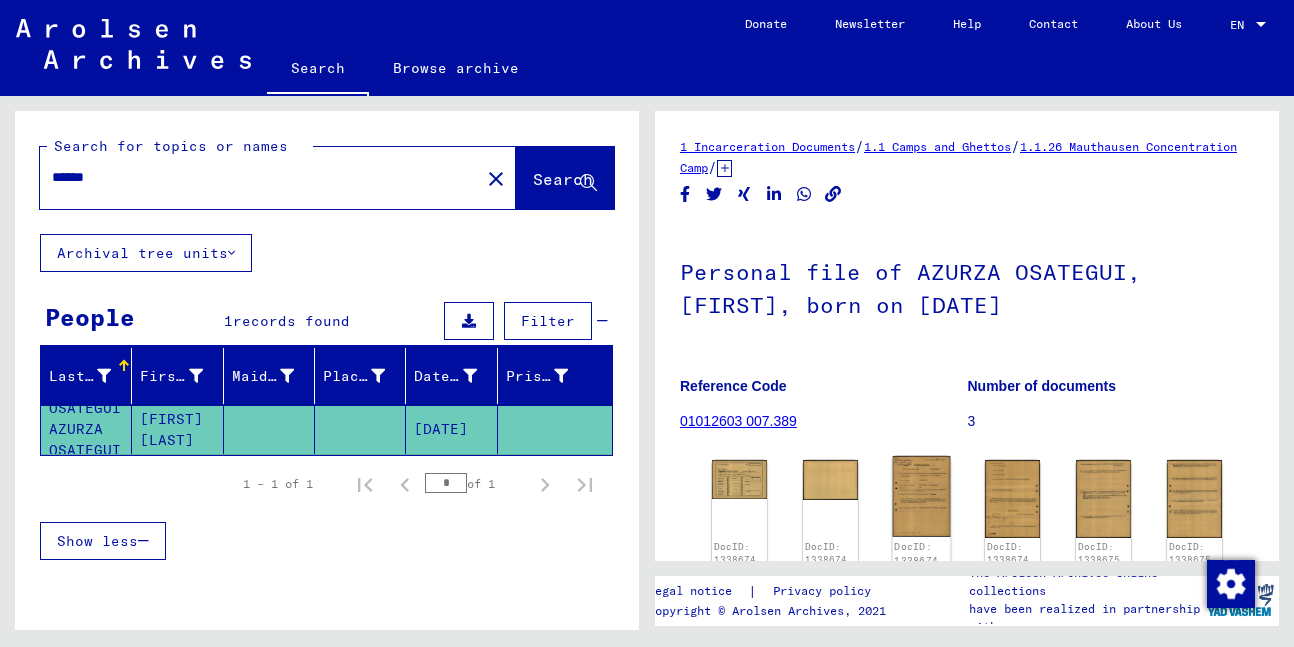 click 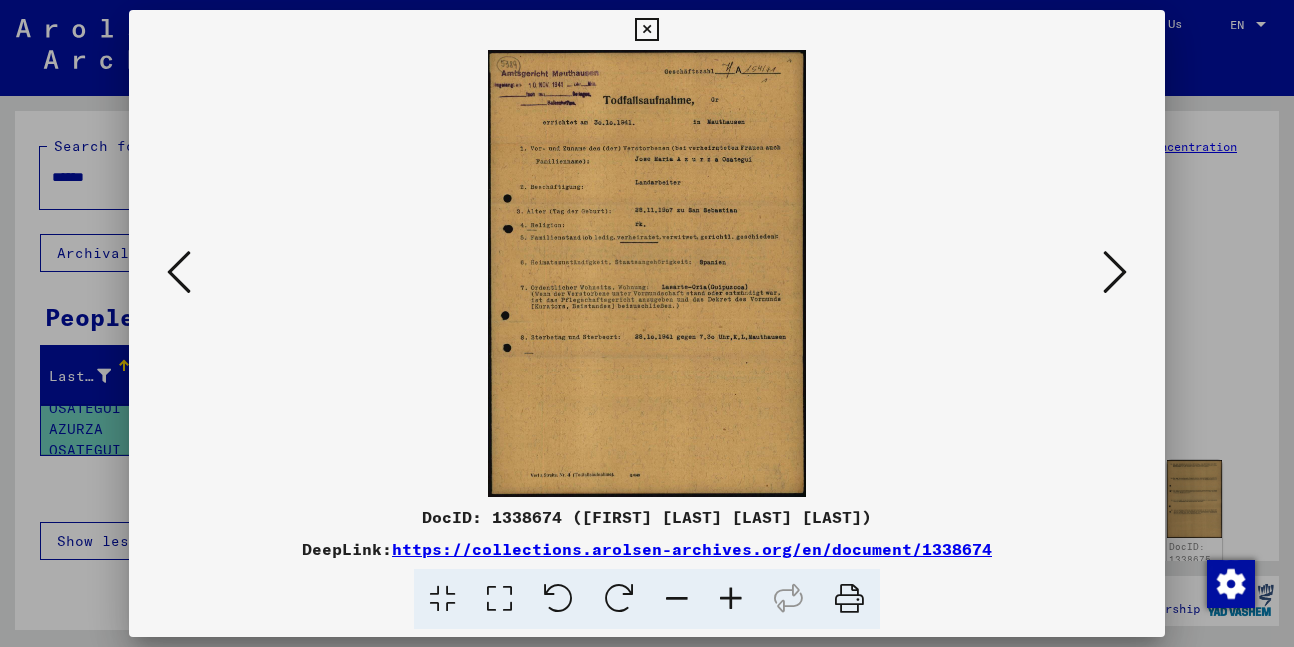 click on "https://collections.arolsen-archives.org/en/document/1338674" at bounding box center (692, 549) 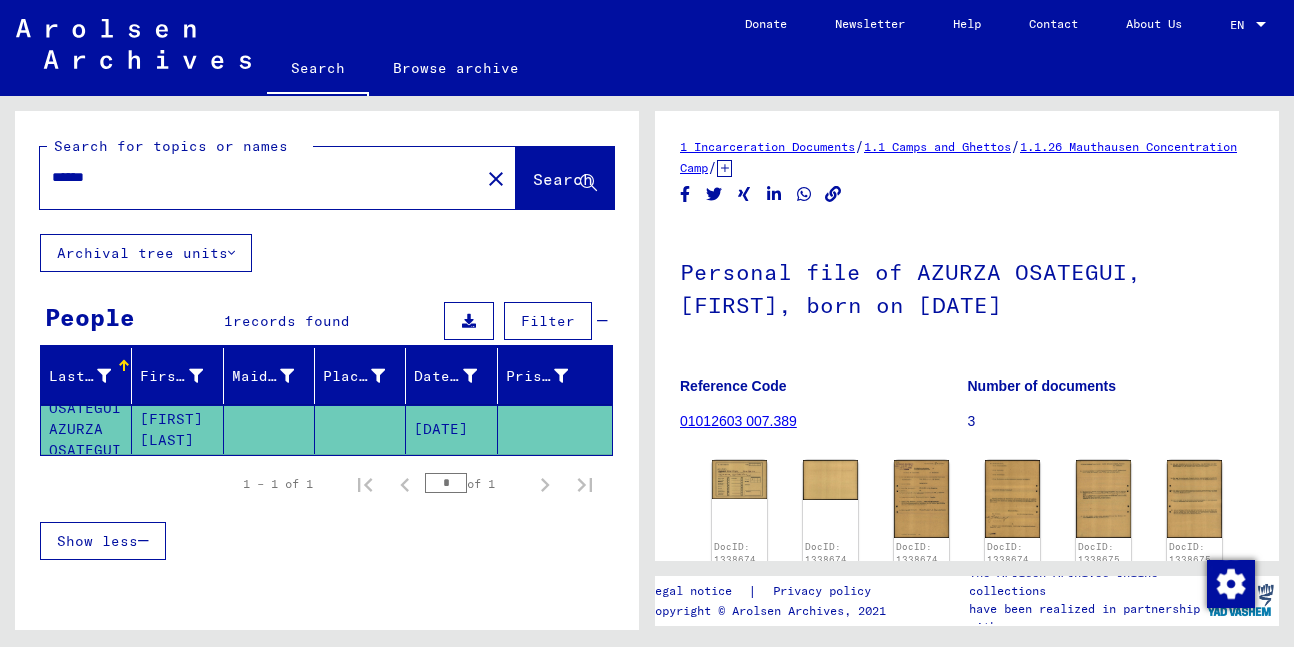 click on "******" at bounding box center (260, 177) 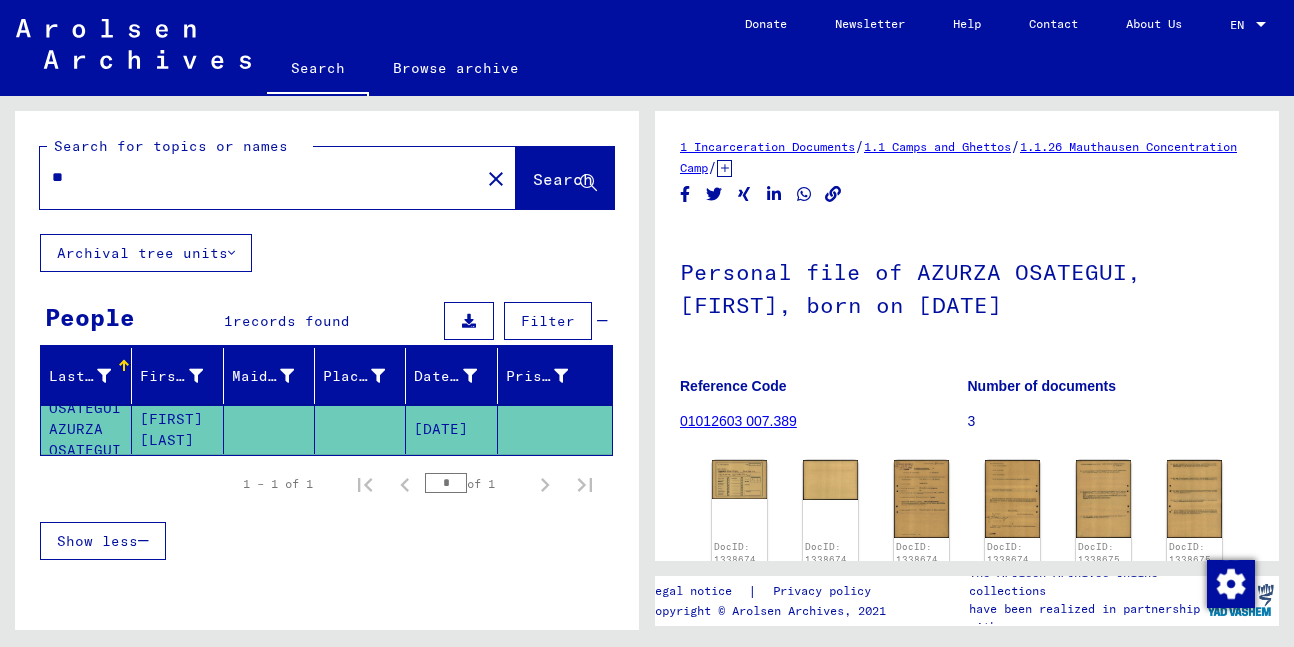 type on "*" 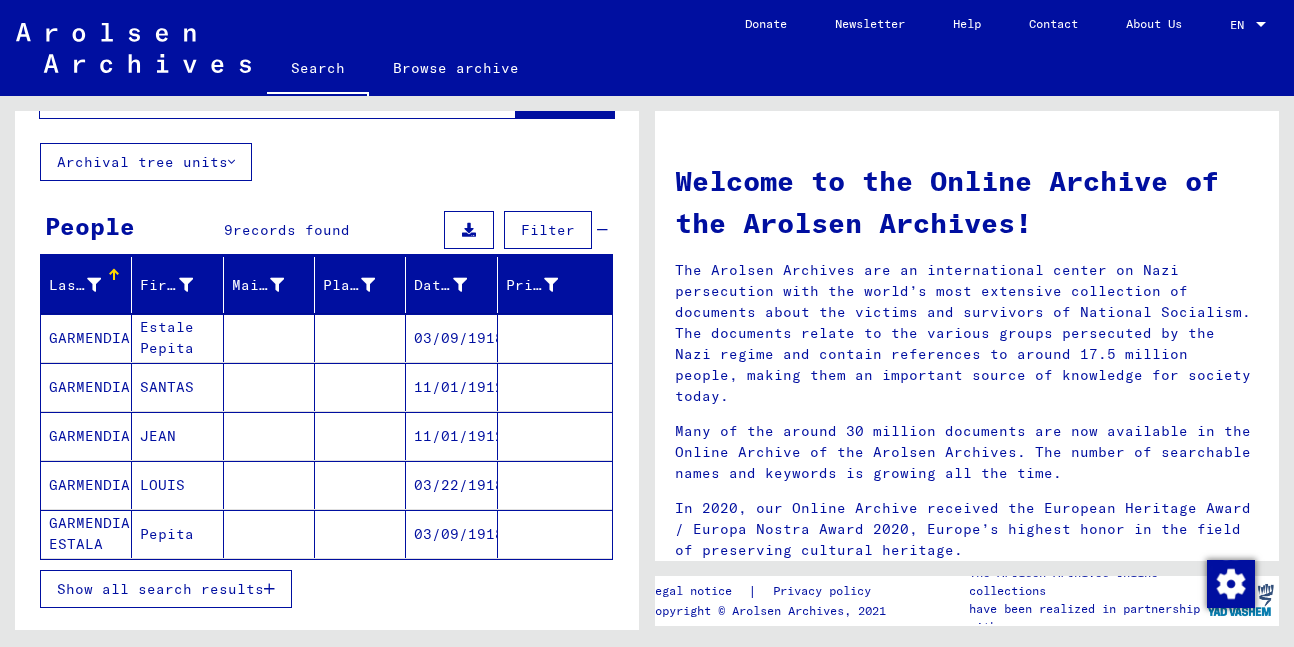 scroll, scrollTop: 94, scrollLeft: 0, axis: vertical 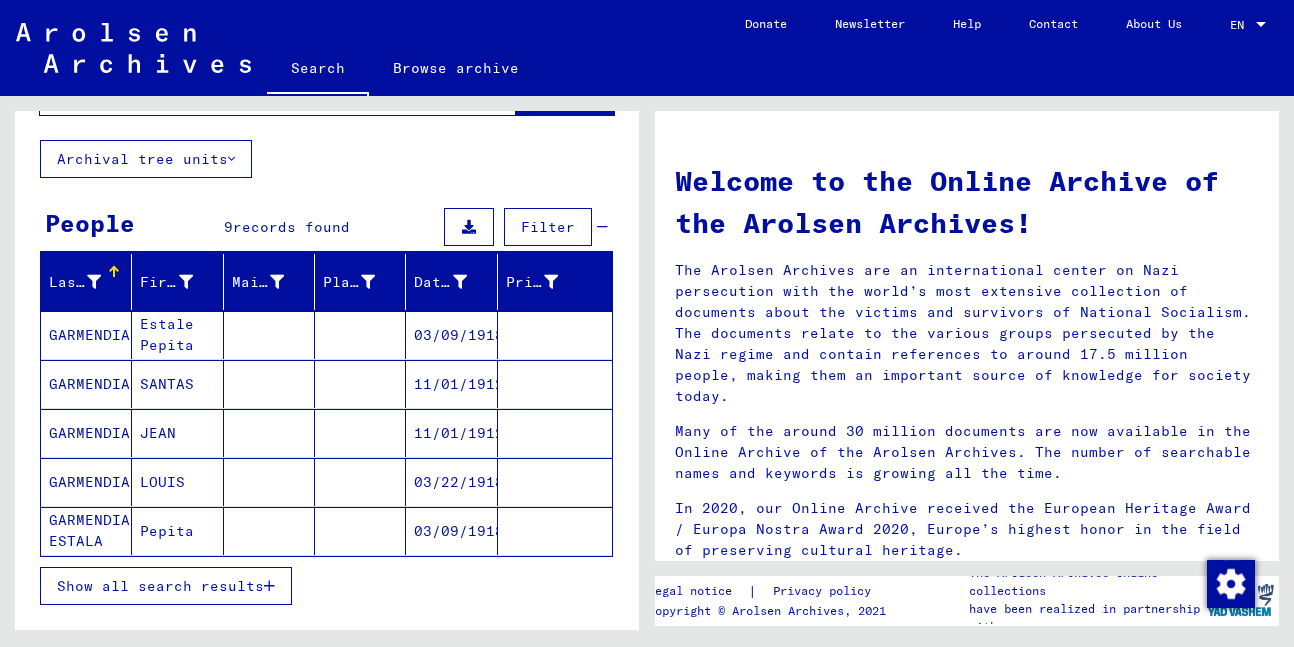 click on "Show all search results" at bounding box center [160, 586] 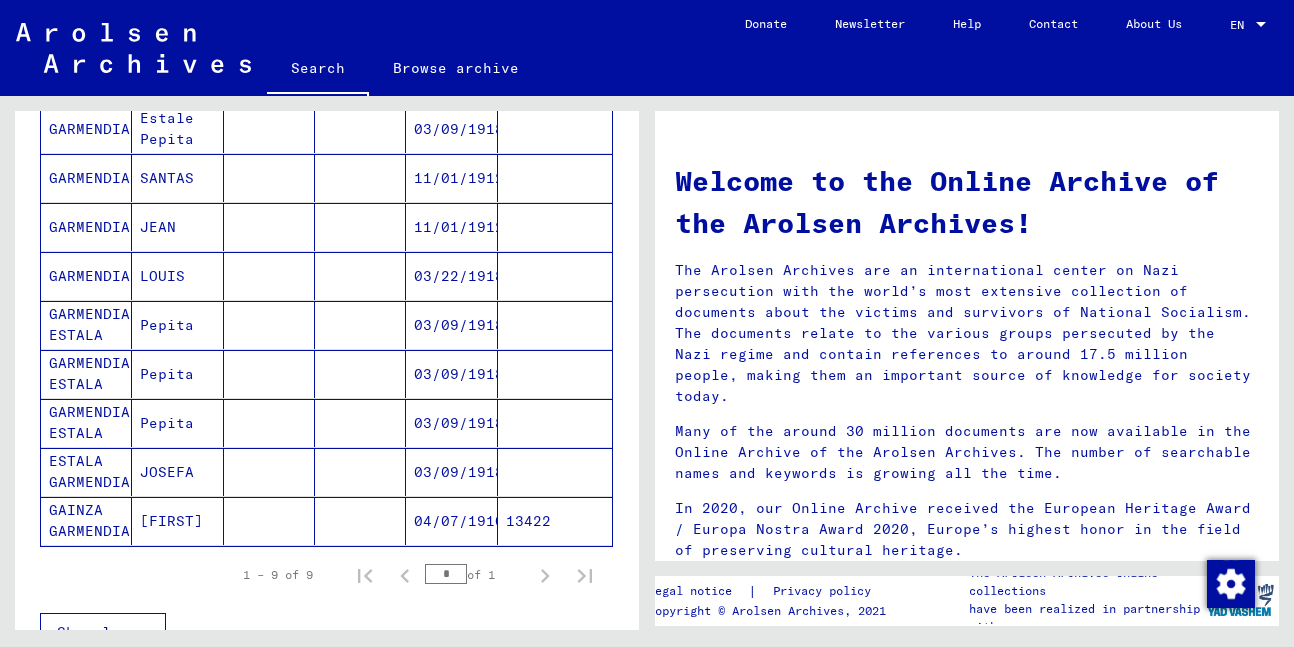 scroll, scrollTop: 302, scrollLeft: 0, axis: vertical 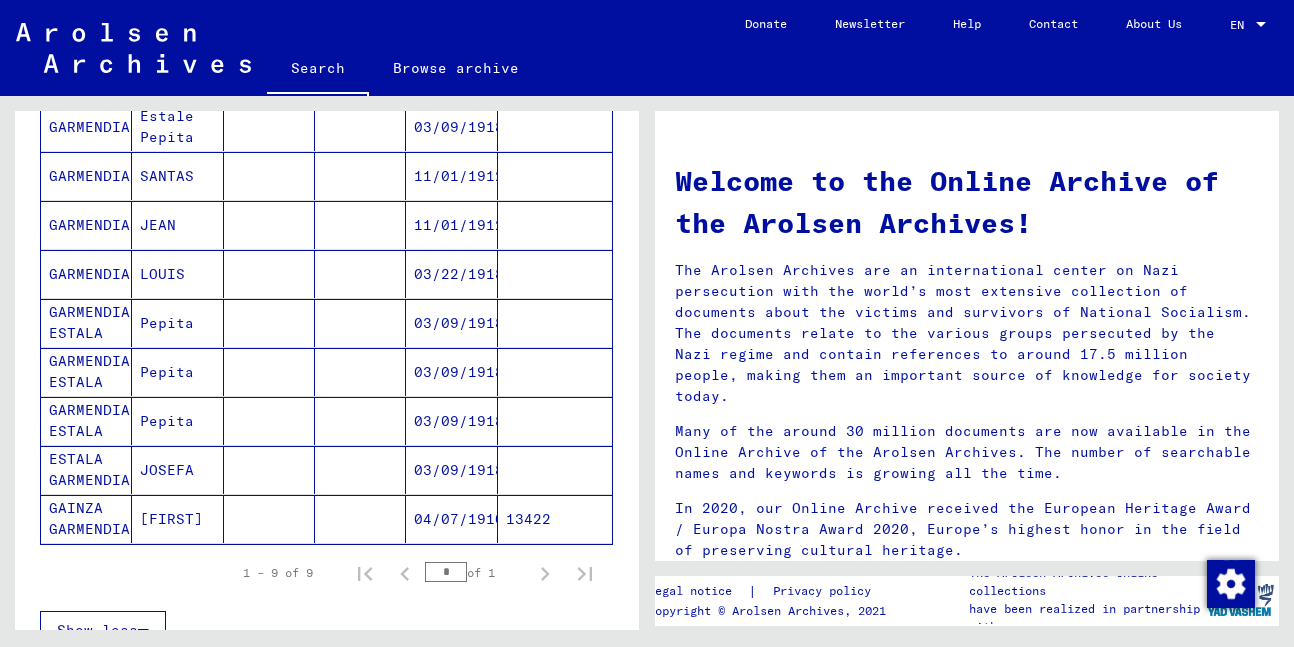 click on "[FIRST]" 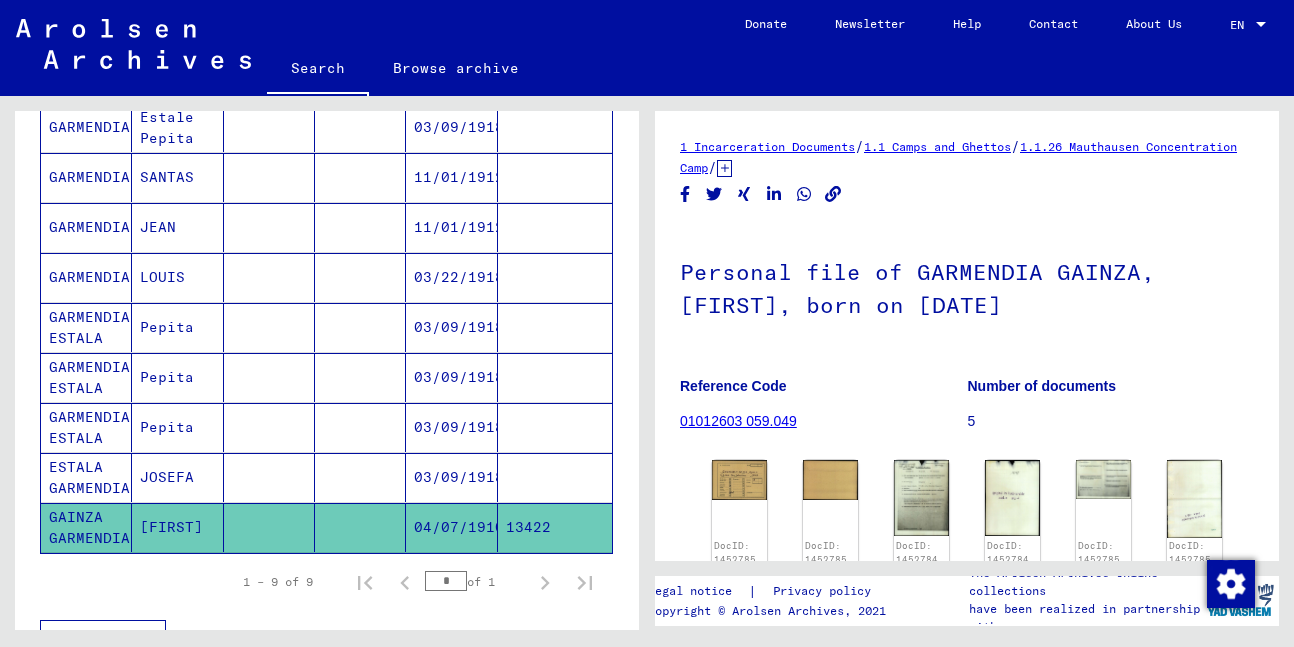scroll, scrollTop: 0, scrollLeft: 0, axis: both 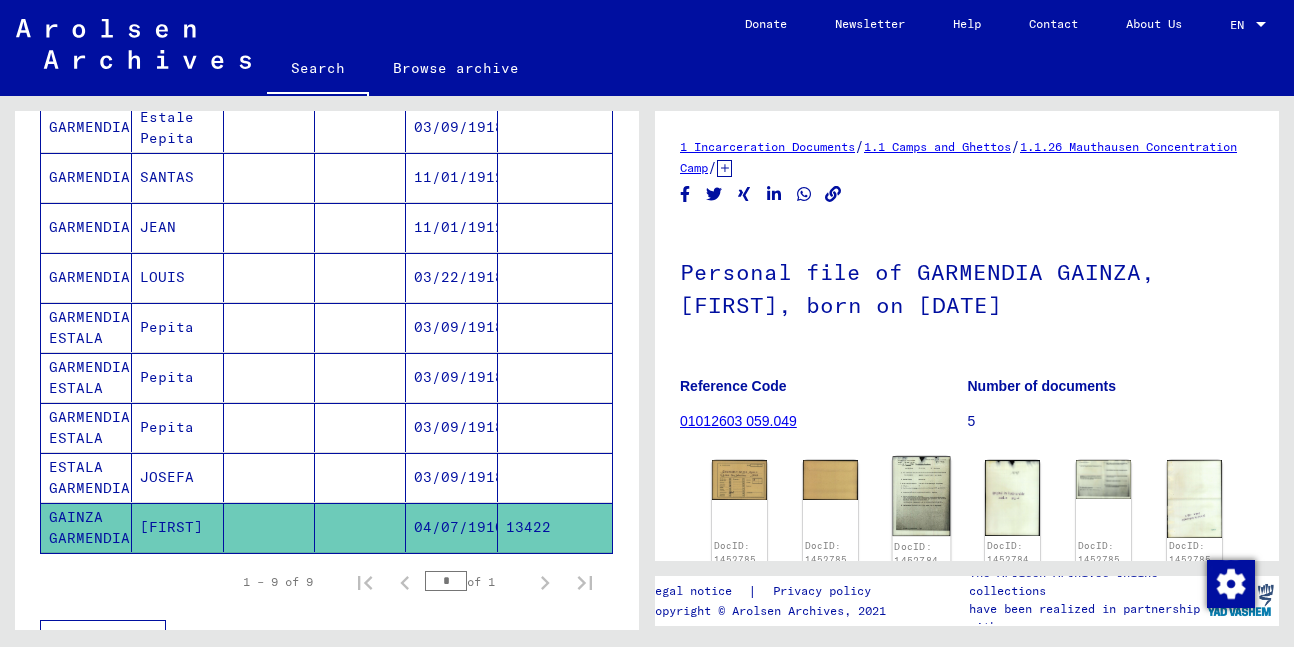 click 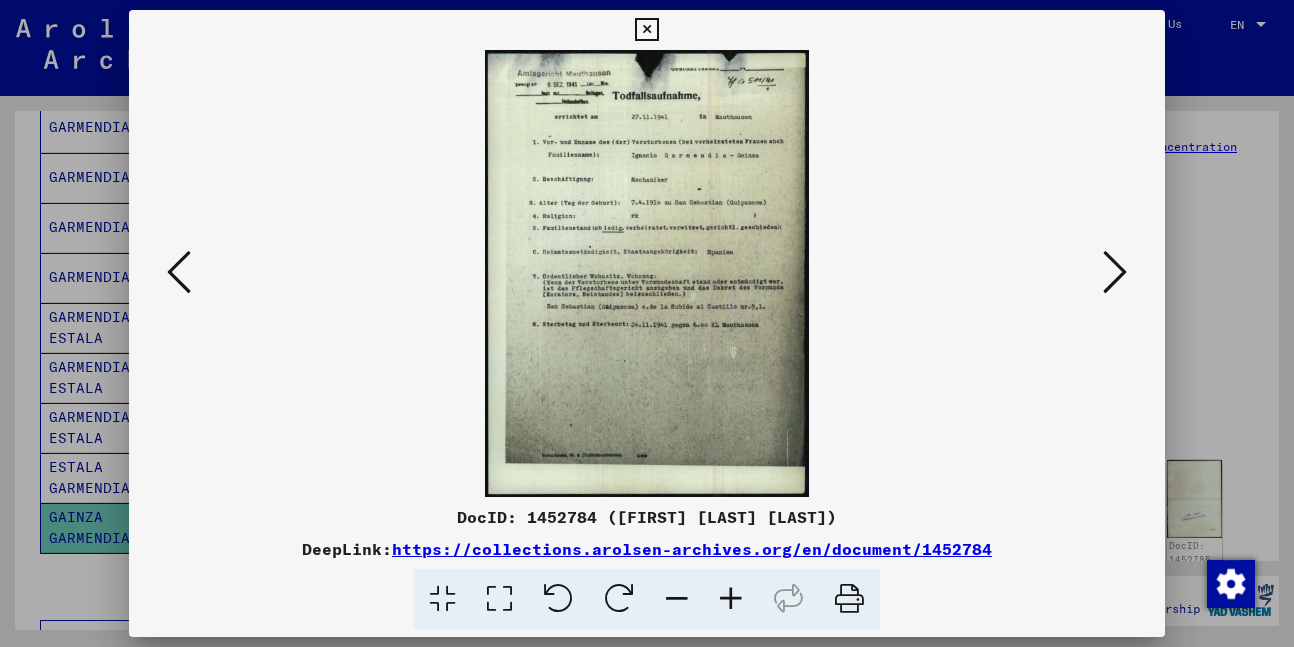 click on "https://collections.arolsen-archives.org/en/document/1452784" at bounding box center [692, 549] 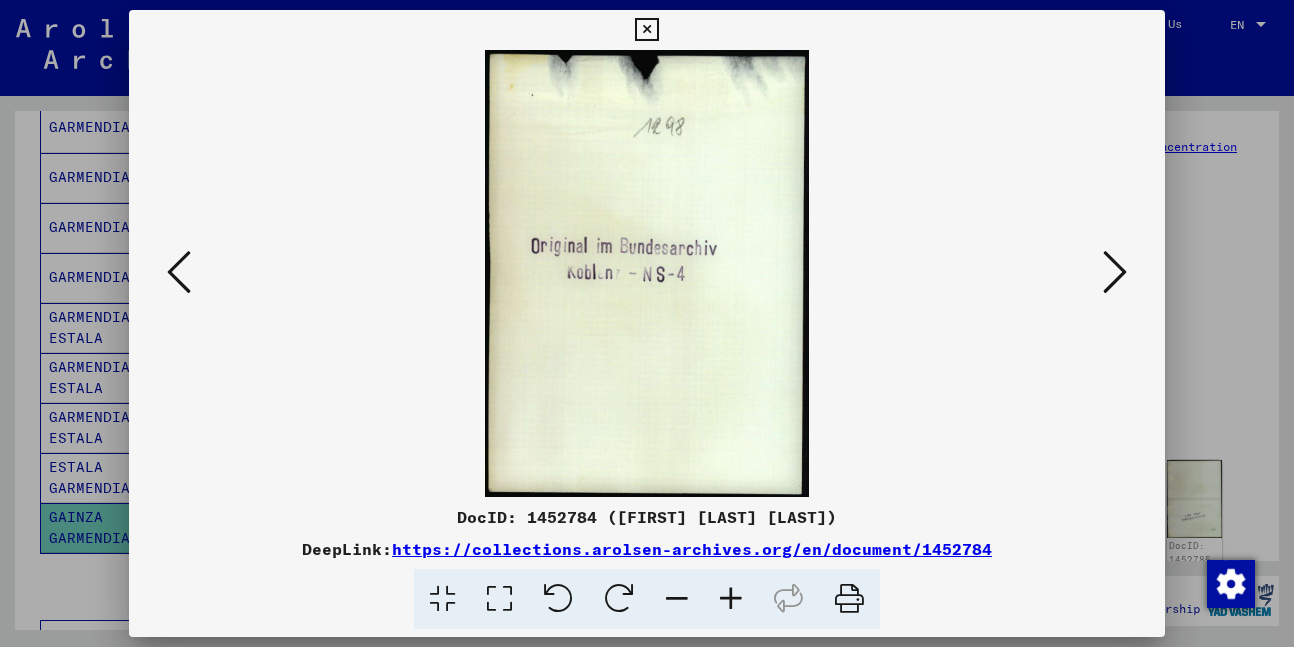click at bounding box center [1115, 272] 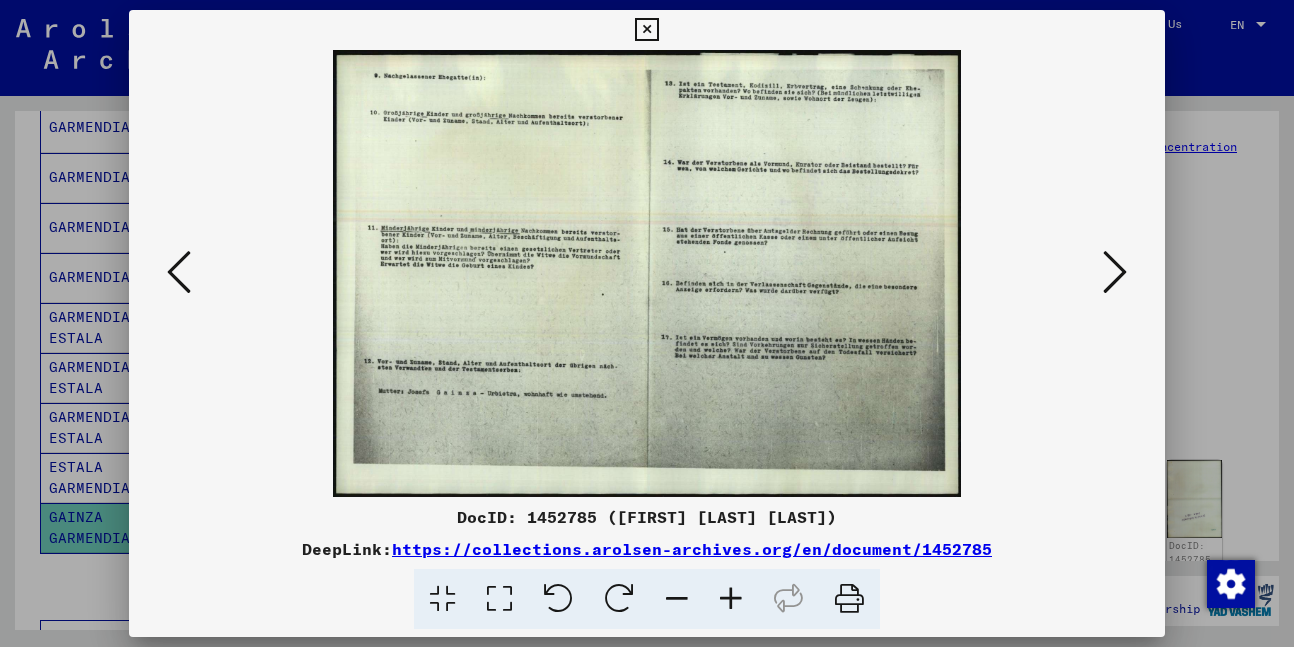 click at bounding box center [1115, 272] 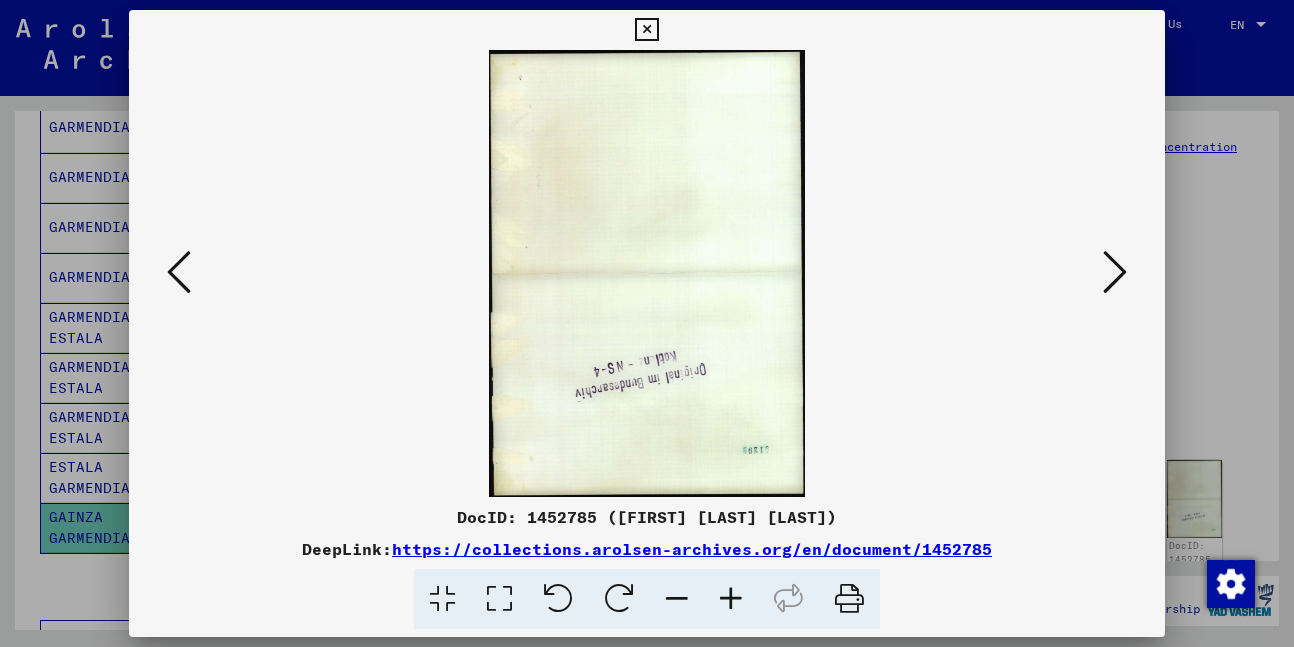 click at bounding box center [1115, 272] 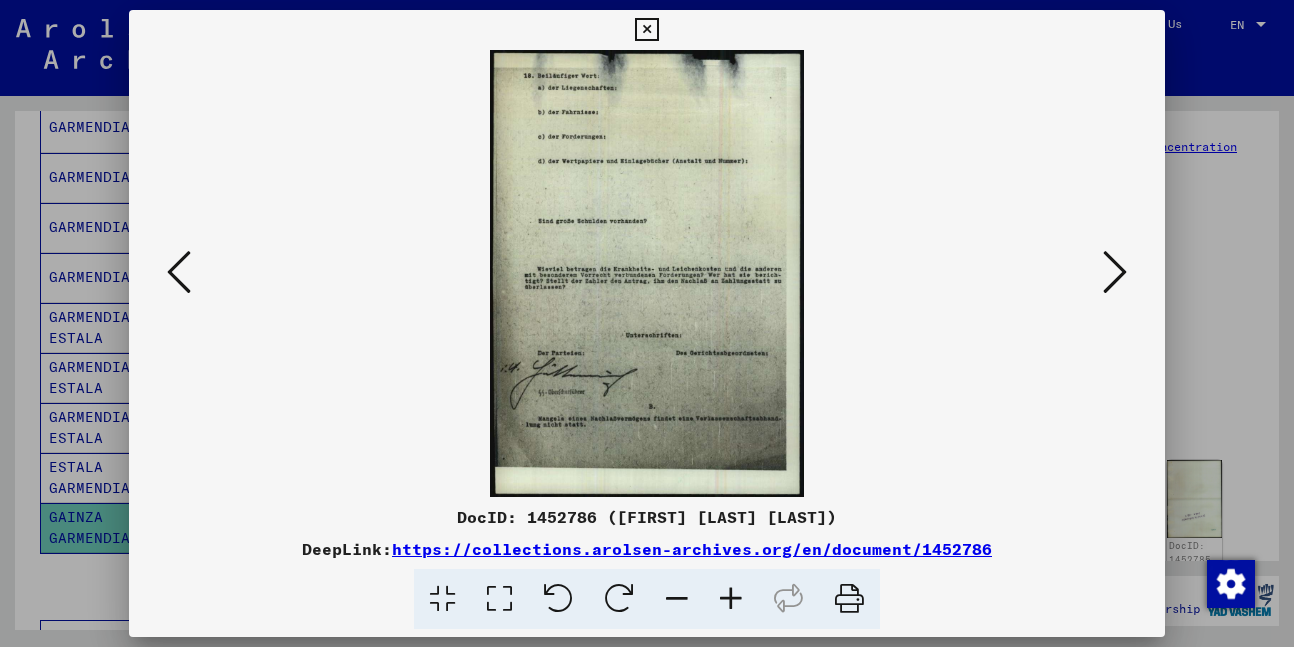 click at bounding box center [1115, 272] 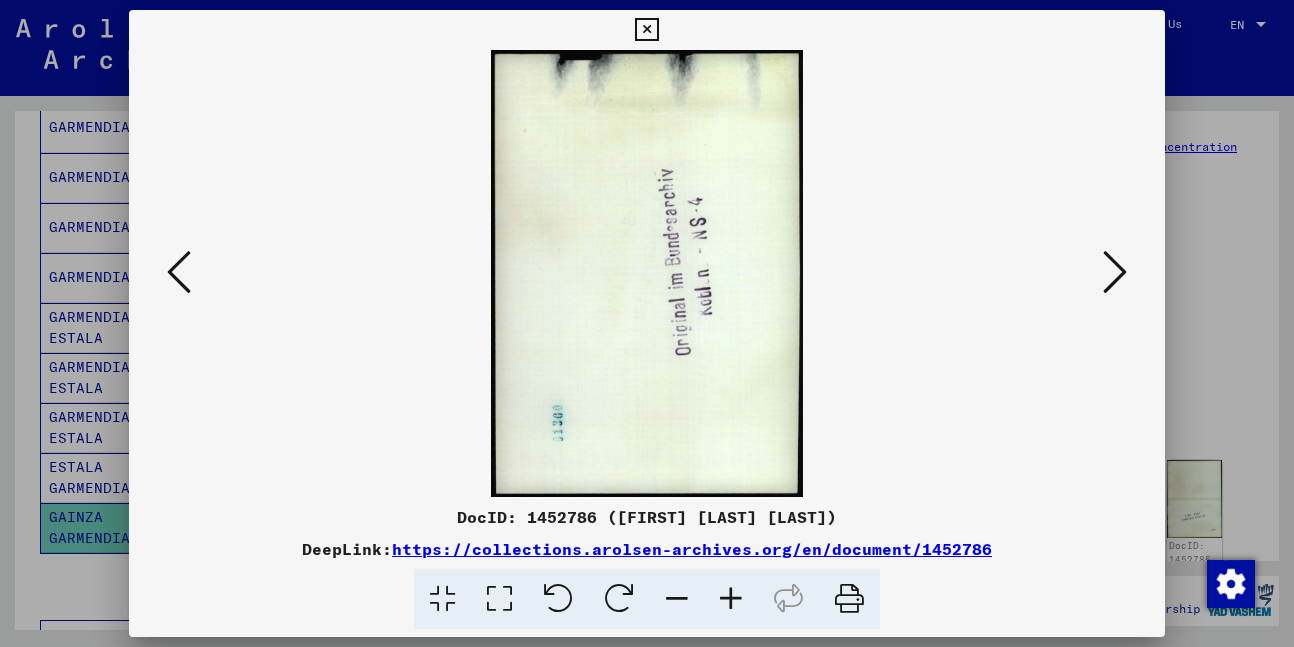 click at bounding box center (1115, 272) 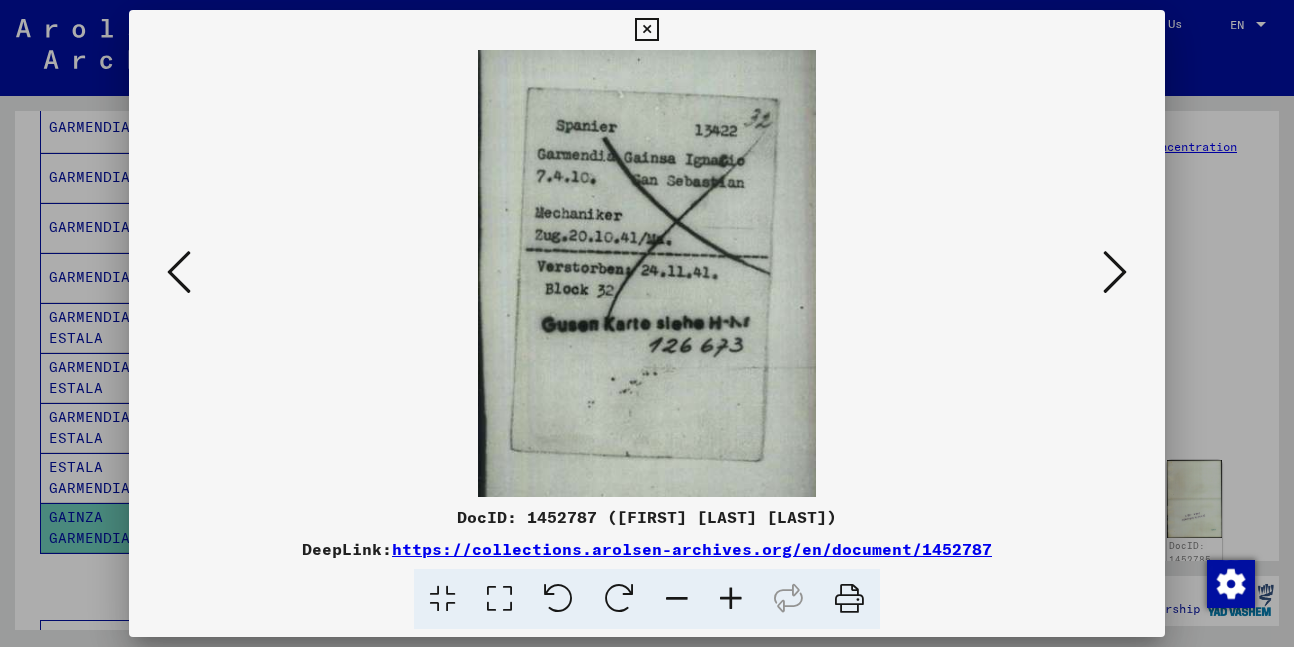 click on "https://collections.arolsen-archives.org/en/document/1452787" at bounding box center (692, 549) 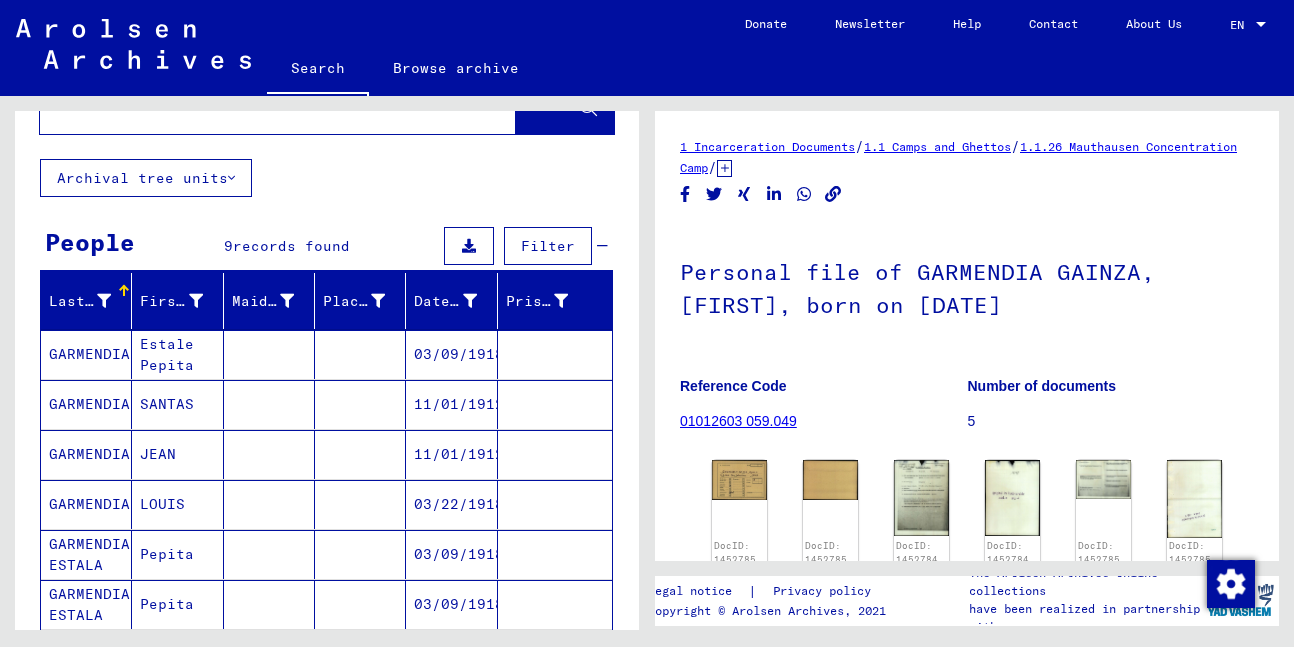 scroll, scrollTop: 0, scrollLeft: 0, axis: both 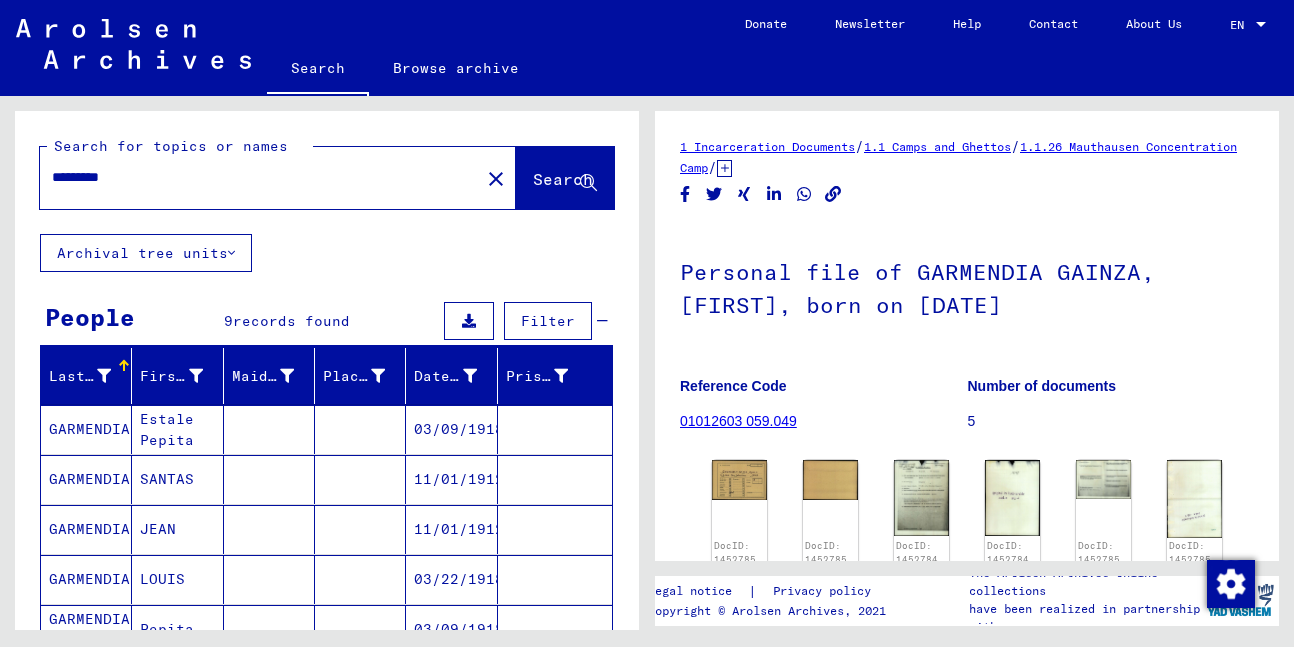 click on "*********" at bounding box center (260, 177) 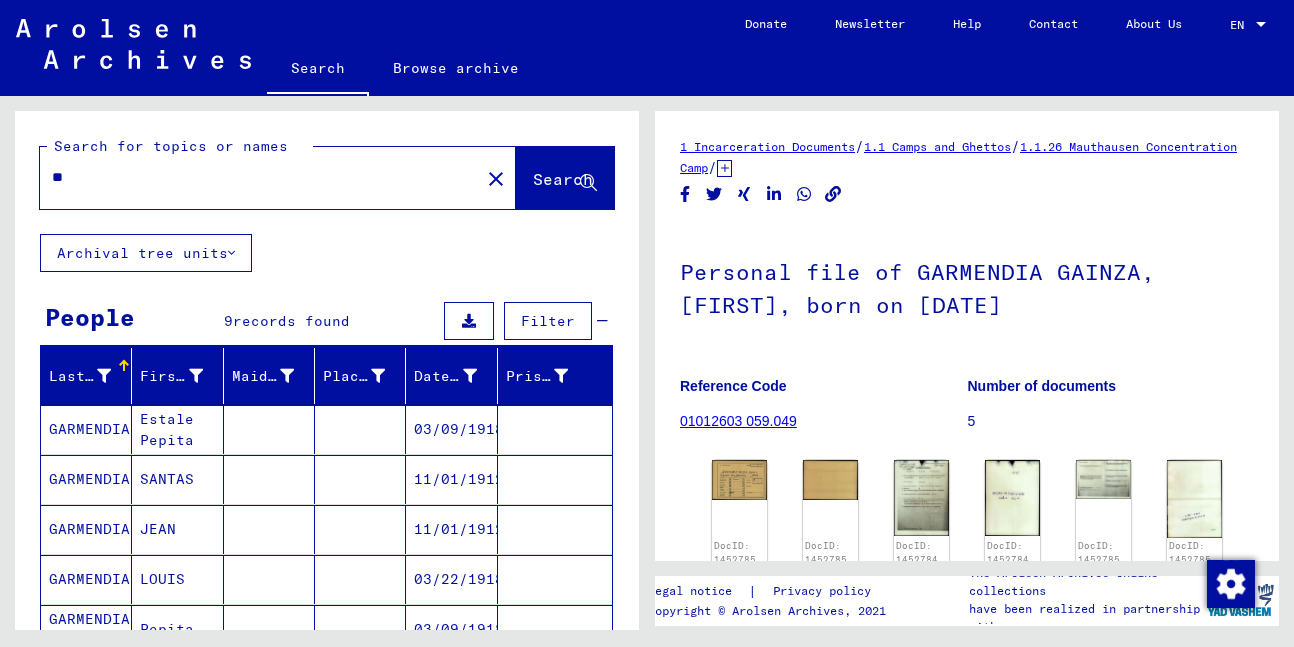 type on "*" 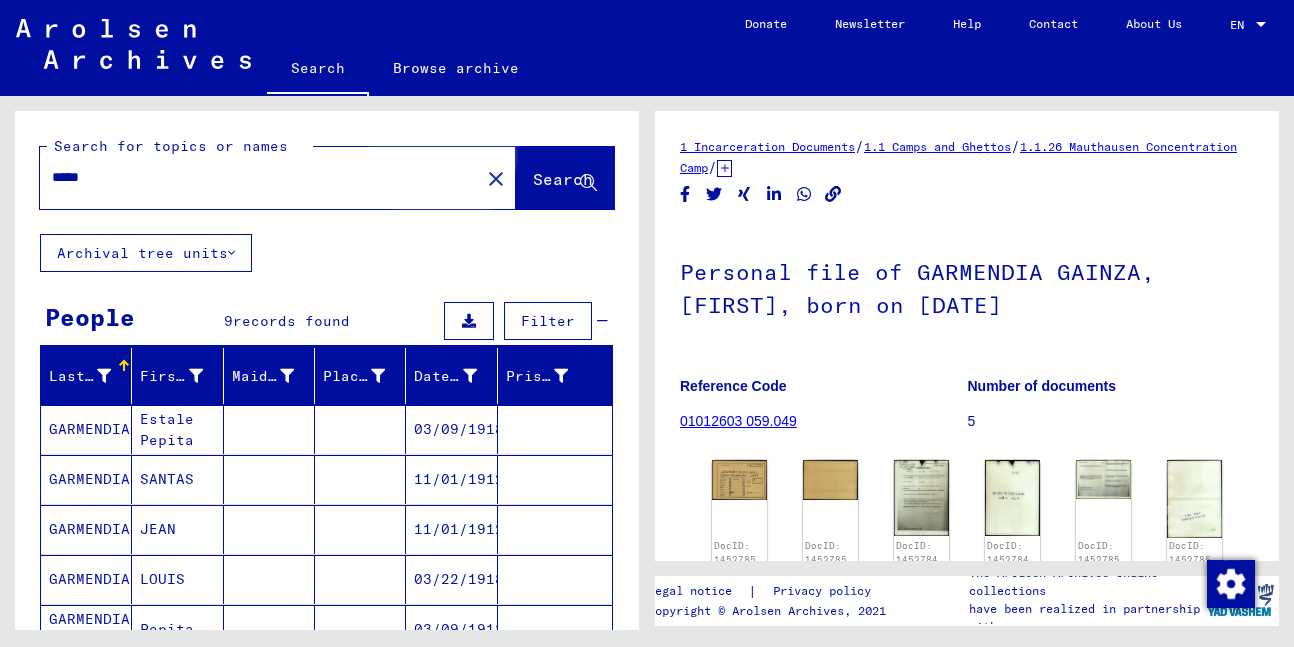 click on "Search" 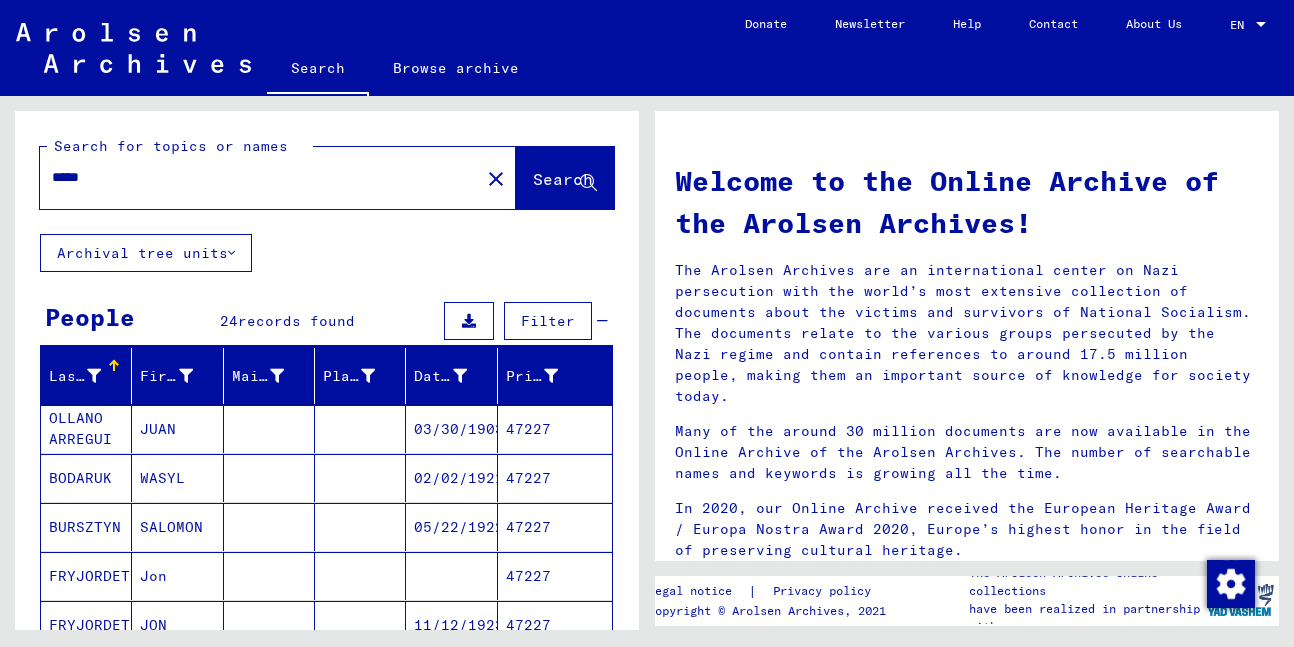 click on "JUAN" at bounding box center (177, 478) 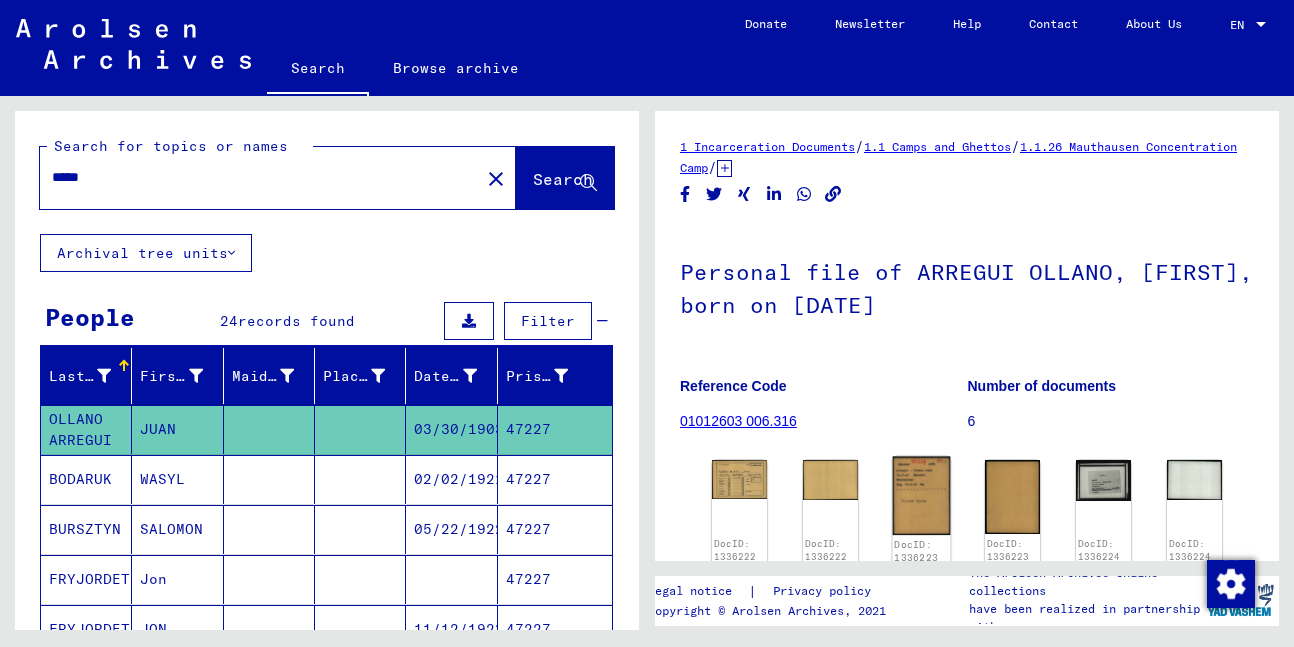 click 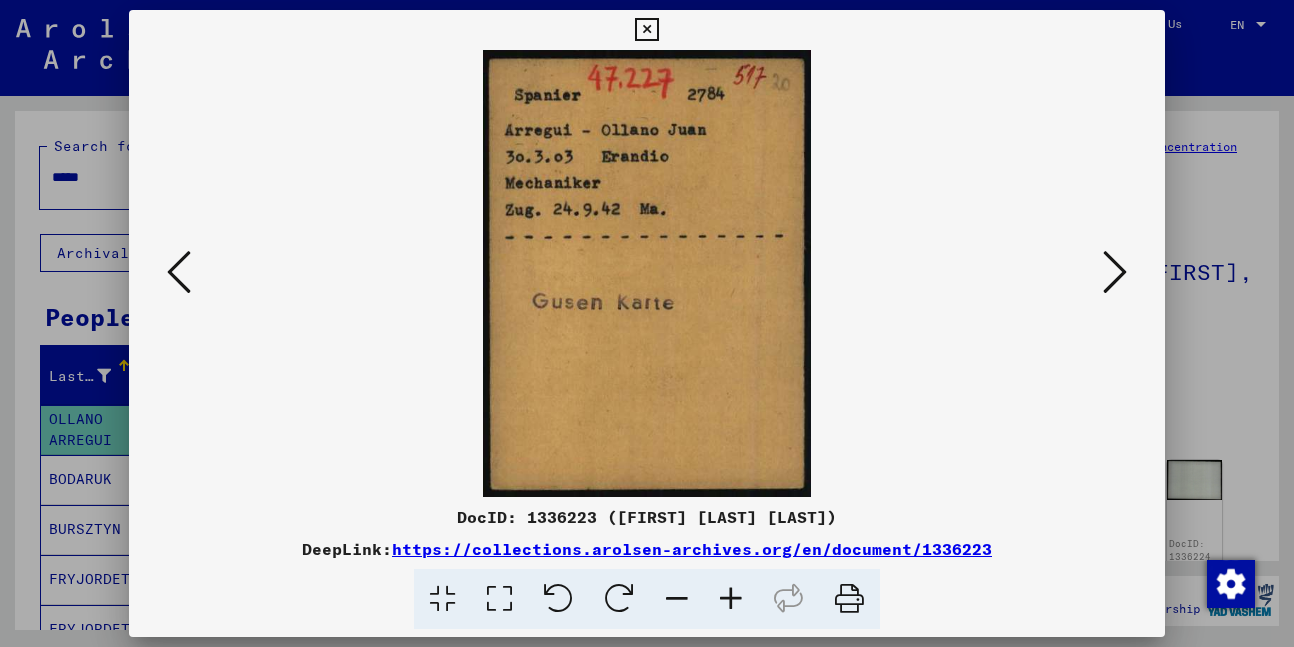 click on "https://collections.arolsen-archives.org/en/document/1336223" at bounding box center [692, 549] 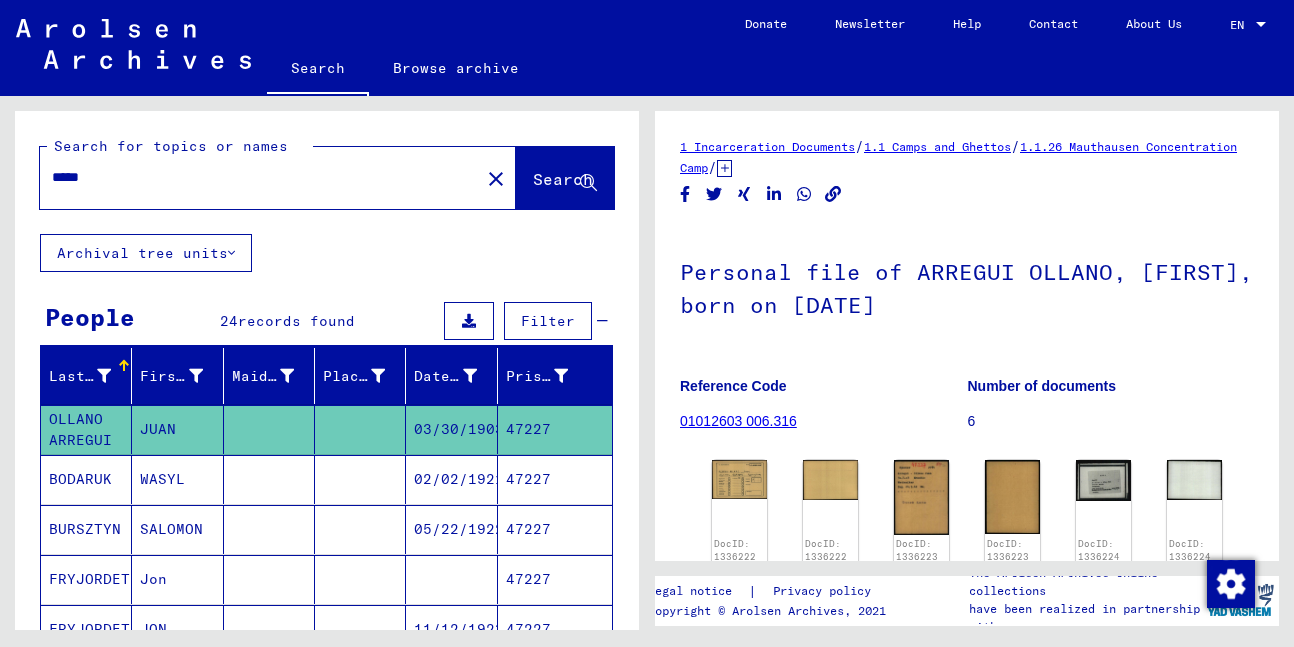 click on "*****" at bounding box center [260, 177] 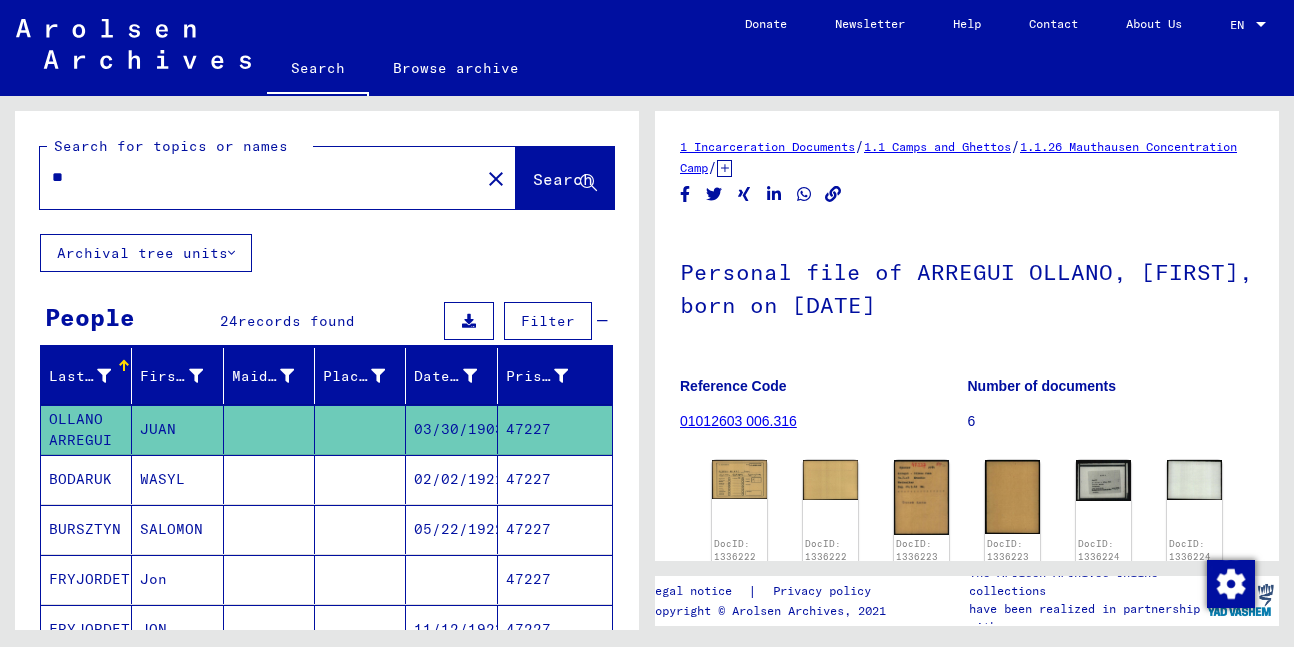type on "*" 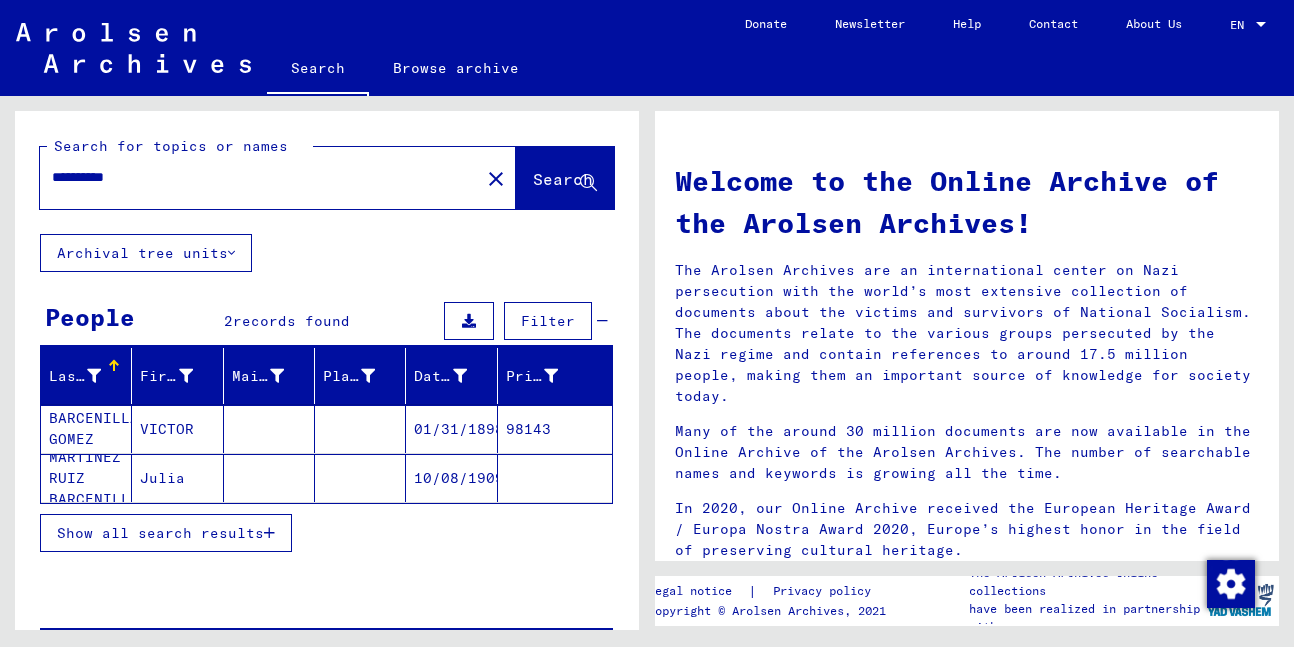 click on "VICTOR" at bounding box center [177, 478] 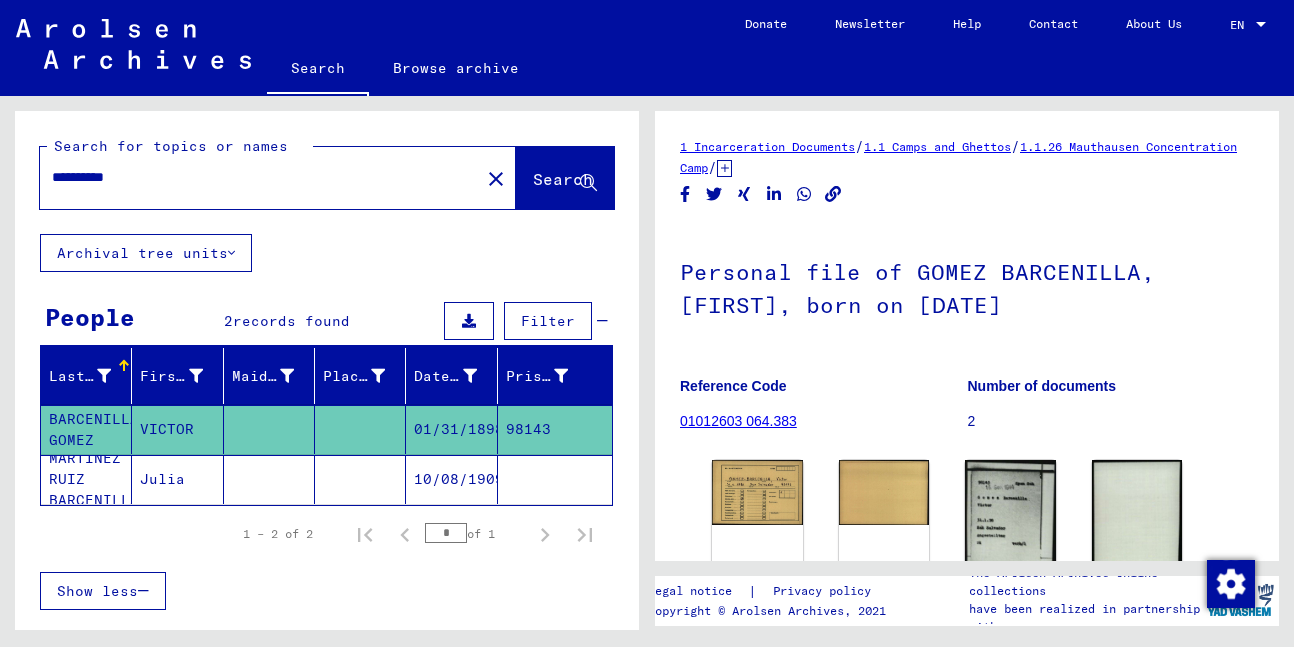 scroll, scrollTop: 0, scrollLeft: 0, axis: both 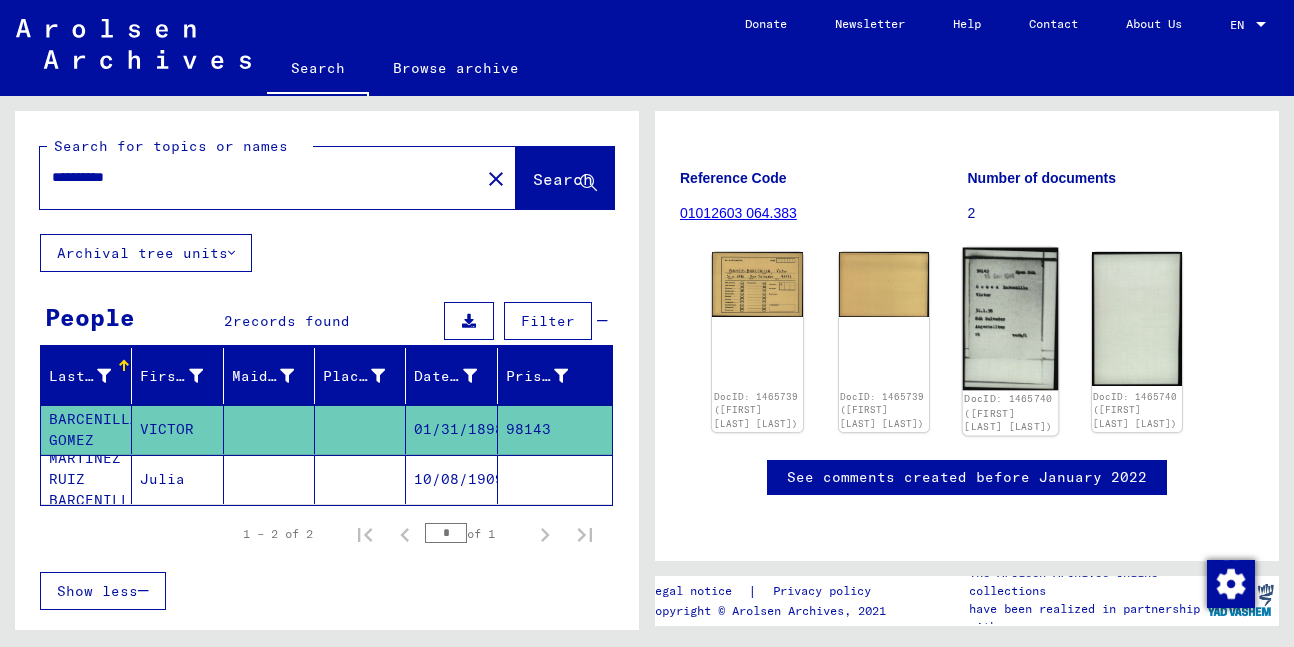 click 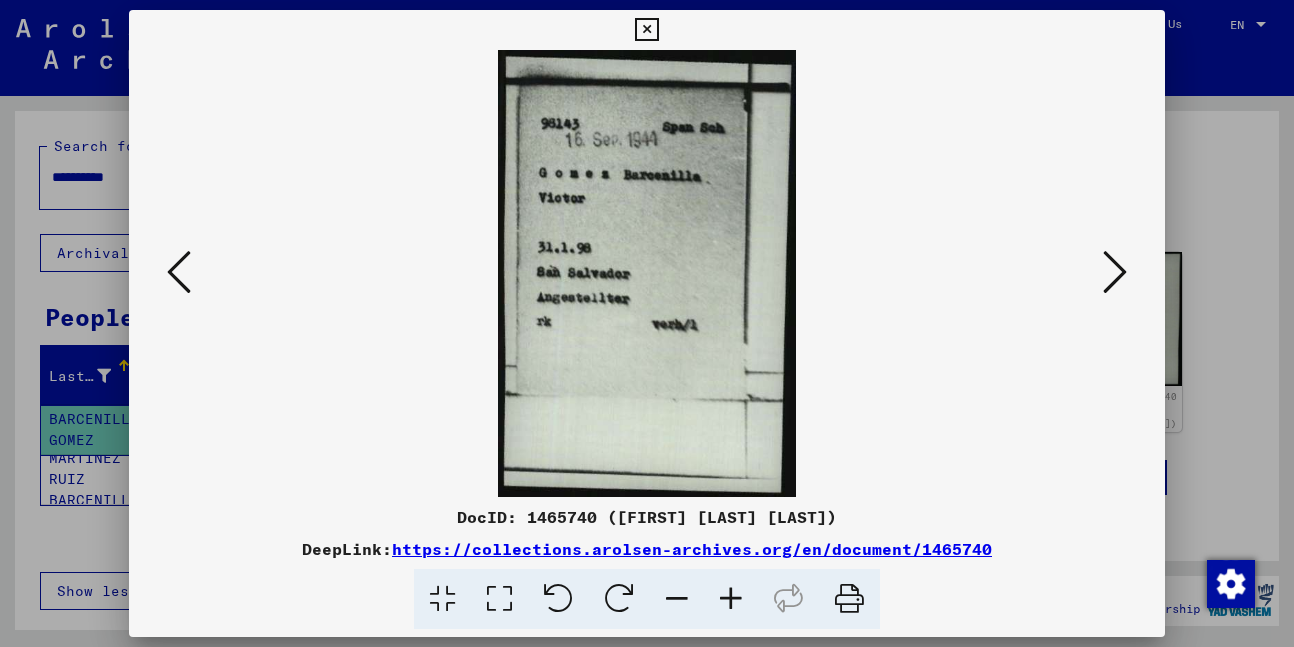 click at bounding box center (646, 30) 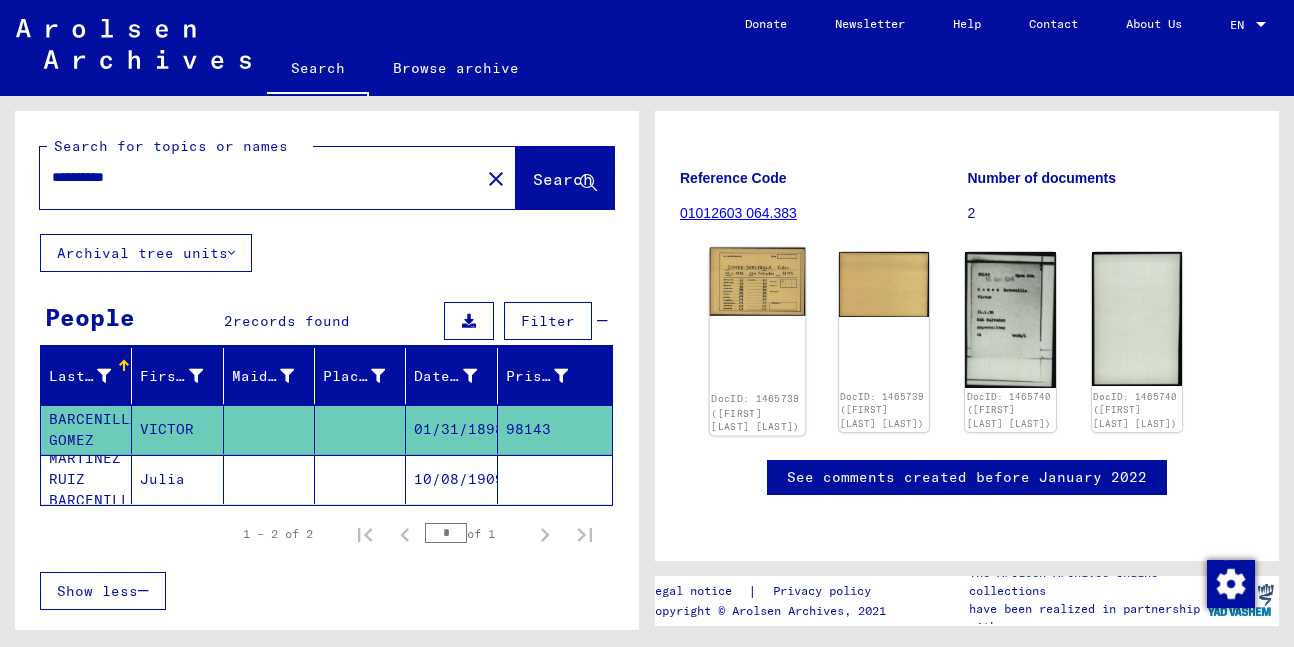click 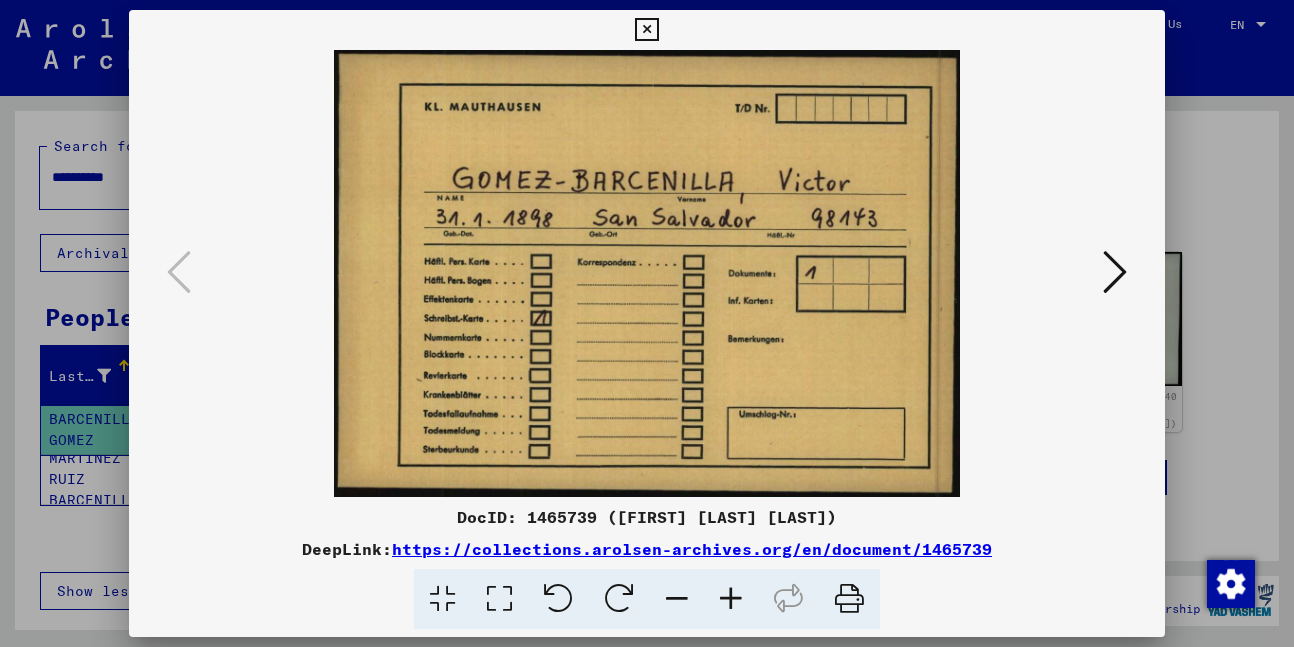 click on "https://collections.arolsen-archives.org/en/document/1465739" at bounding box center (692, 549) 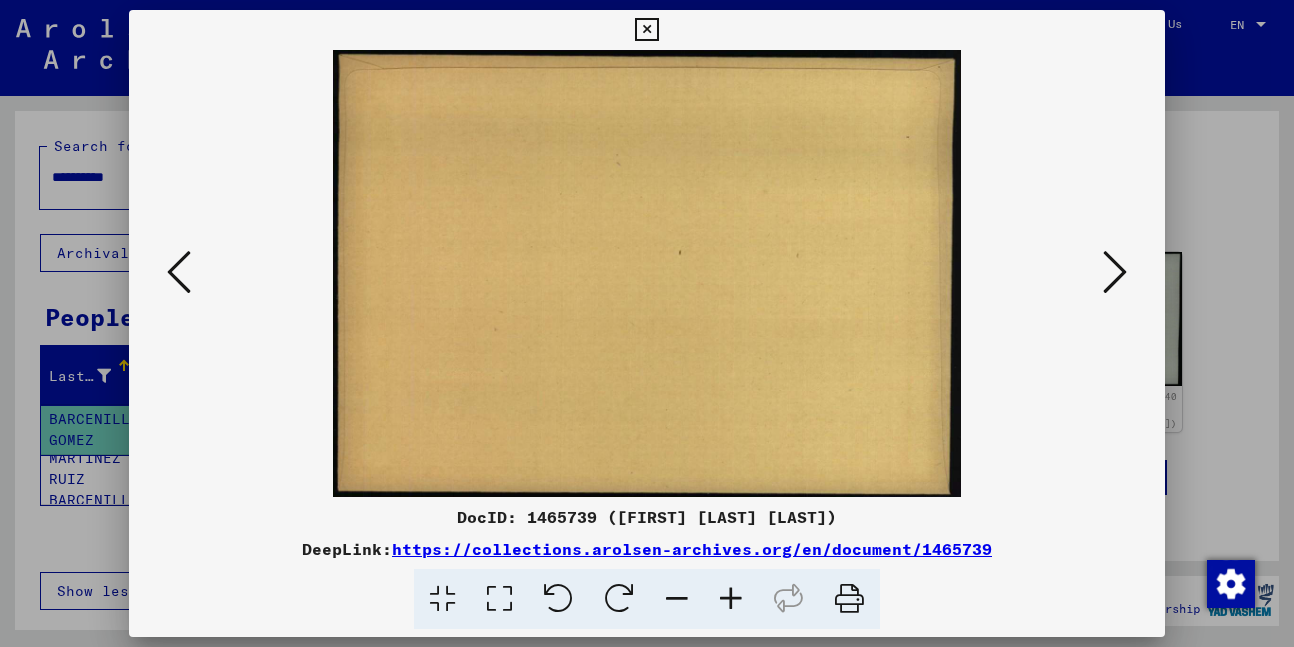 click at bounding box center (1115, 272) 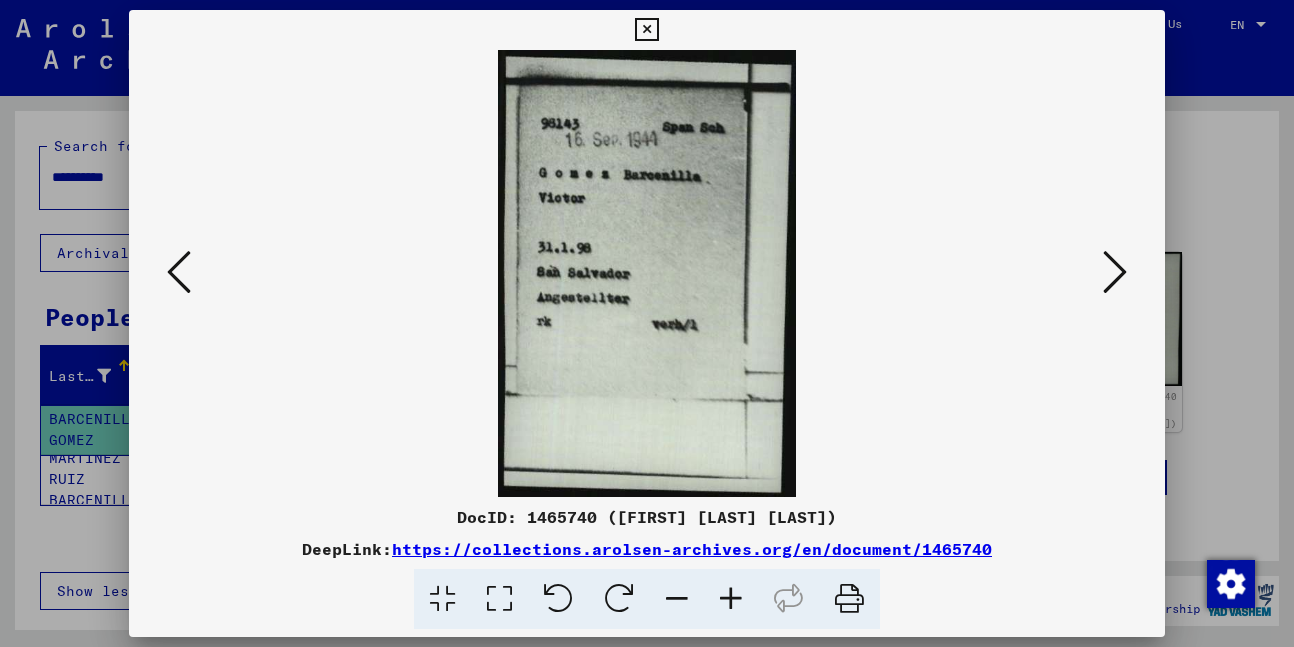 click at bounding box center [1115, 272] 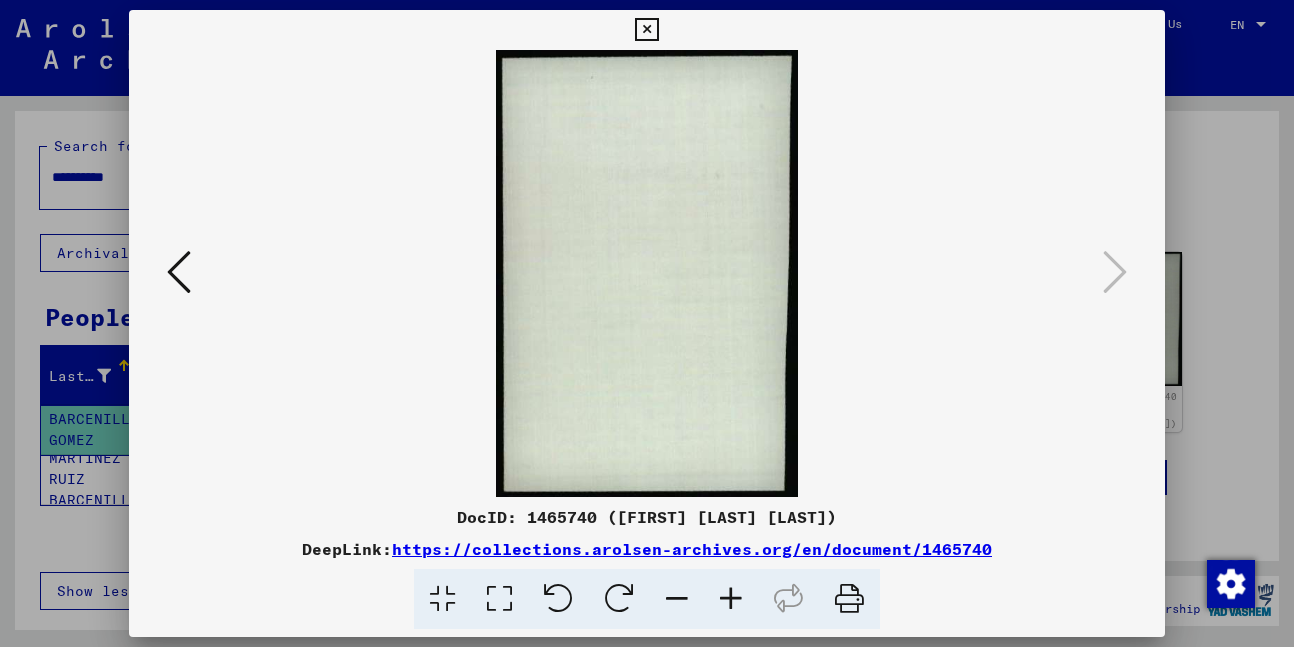 click at bounding box center (646, 30) 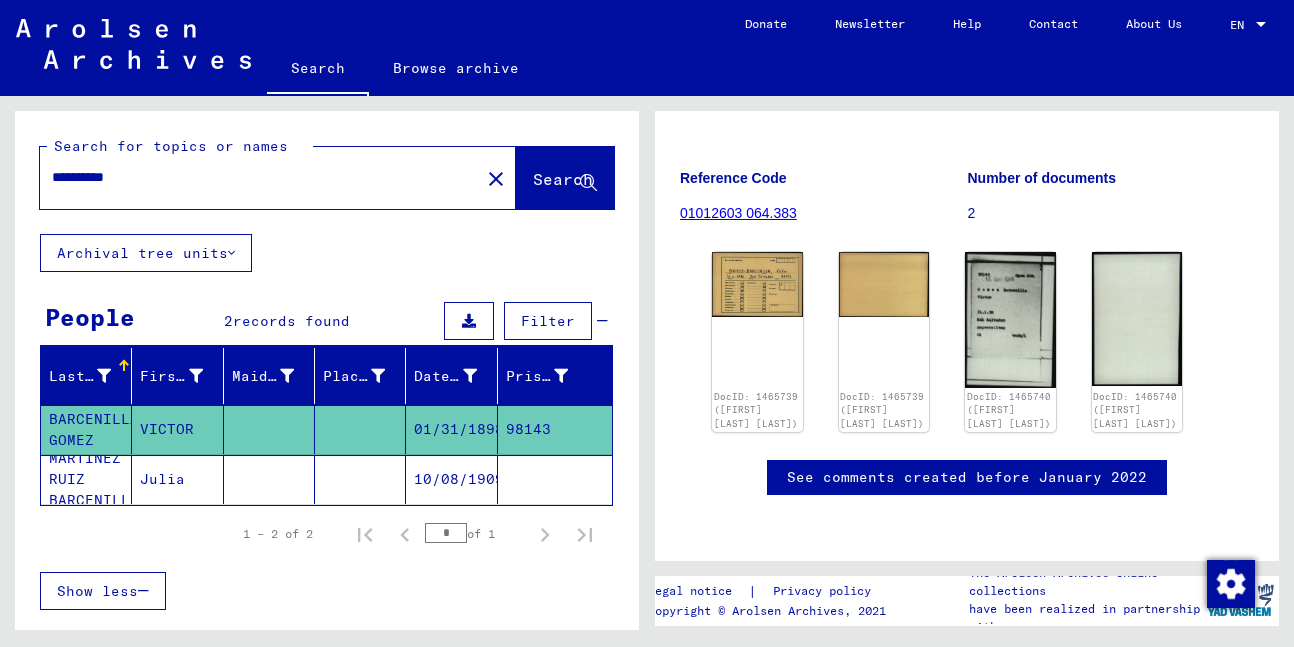 click on "**********" at bounding box center [260, 177] 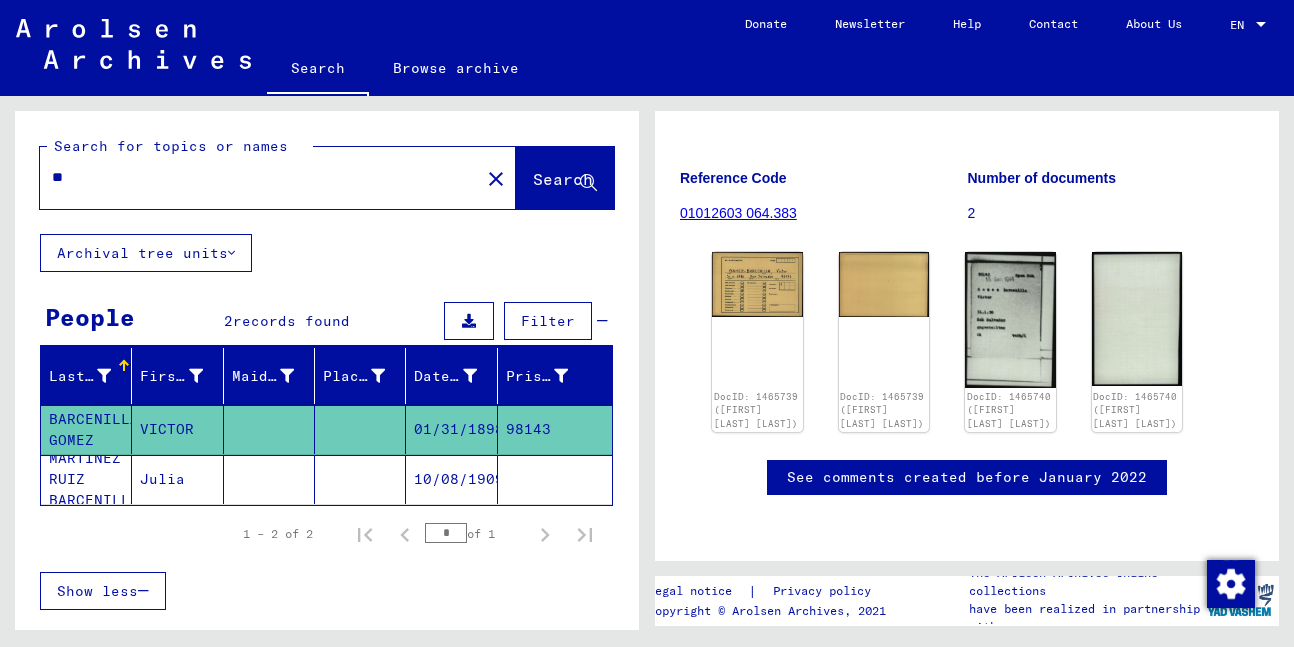 type on "*" 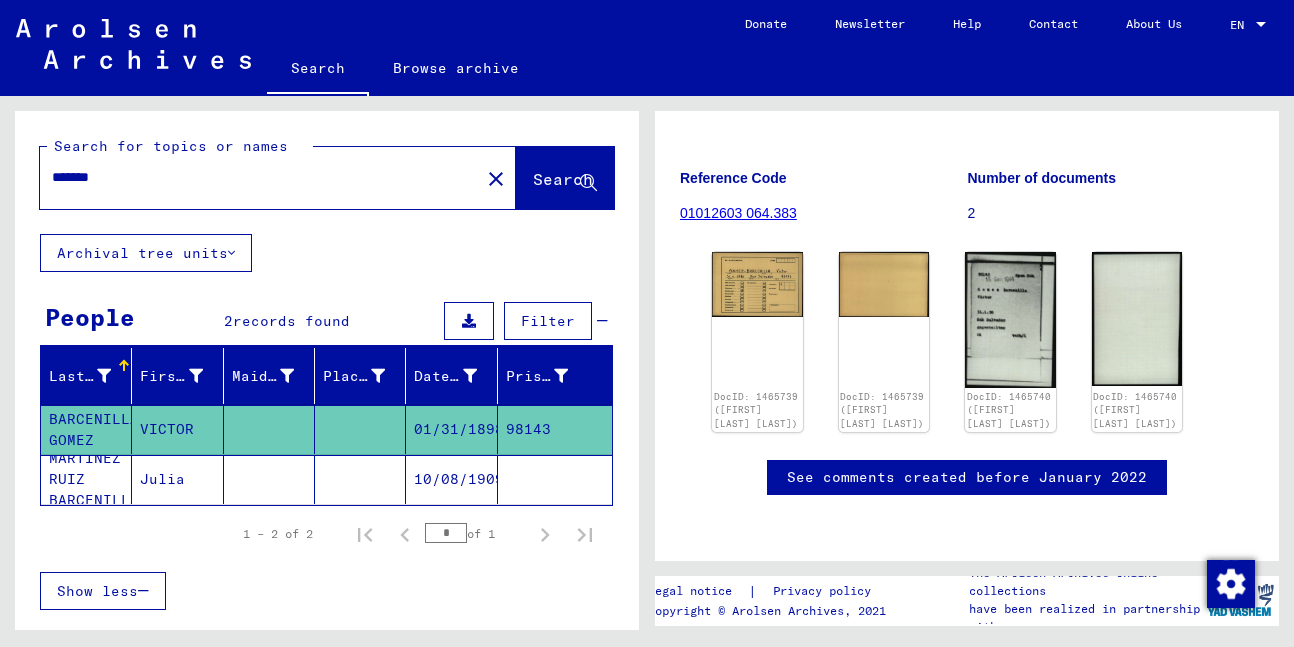 type on "*******" 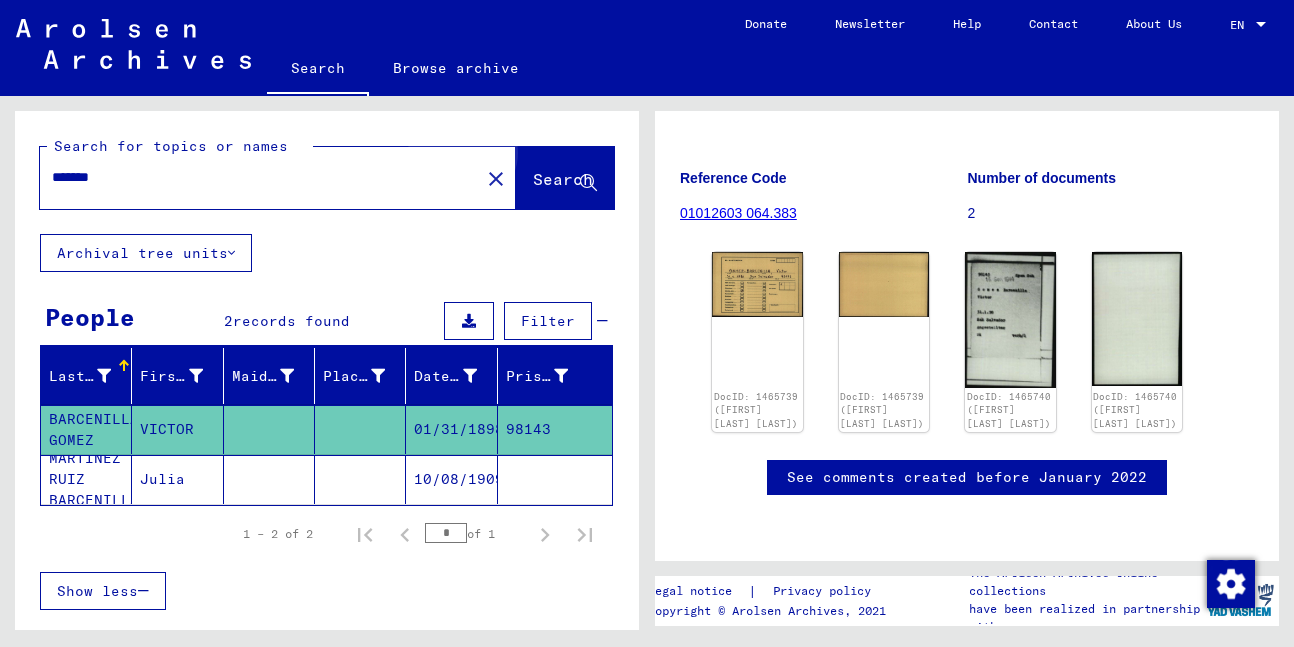 click on "Search" 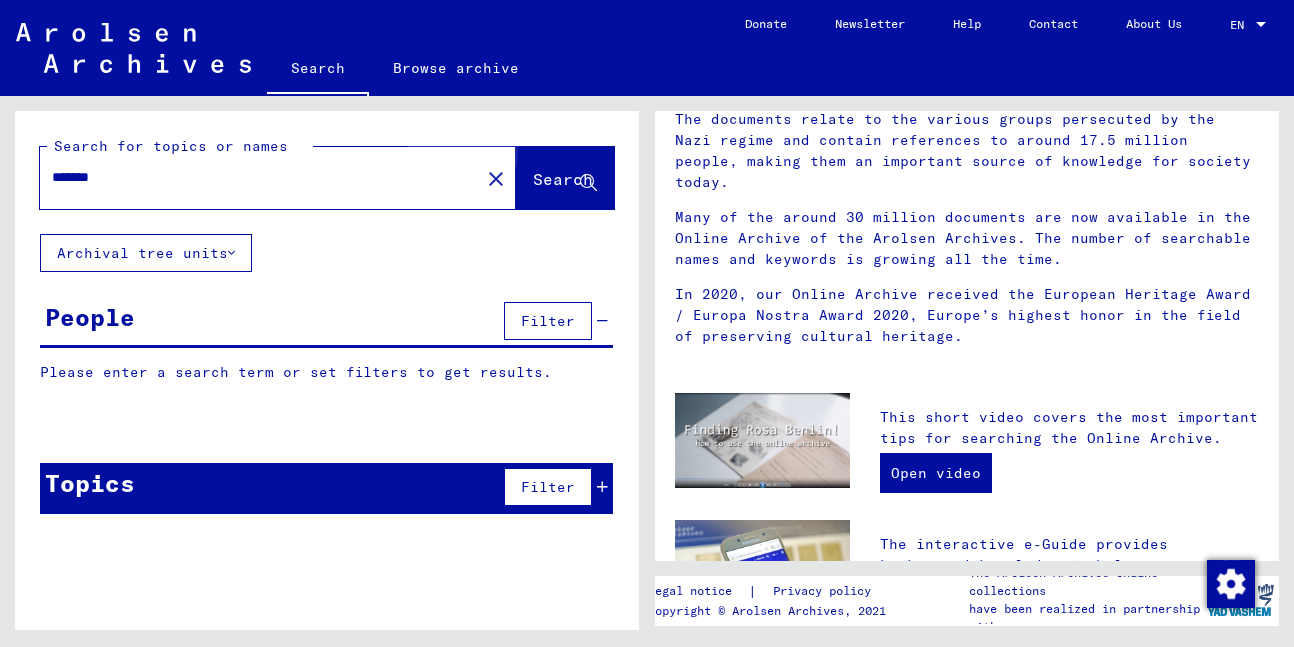 scroll, scrollTop: 0, scrollLeft: 0, axis: both 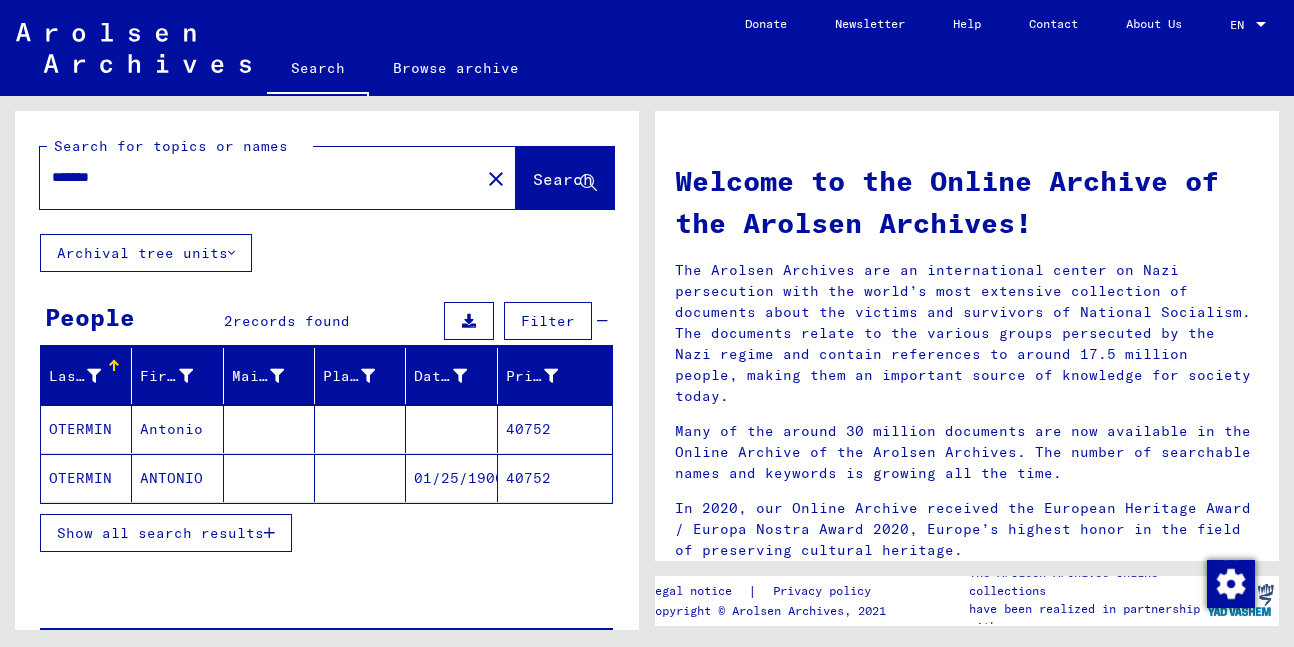 click on "ANTONIO" 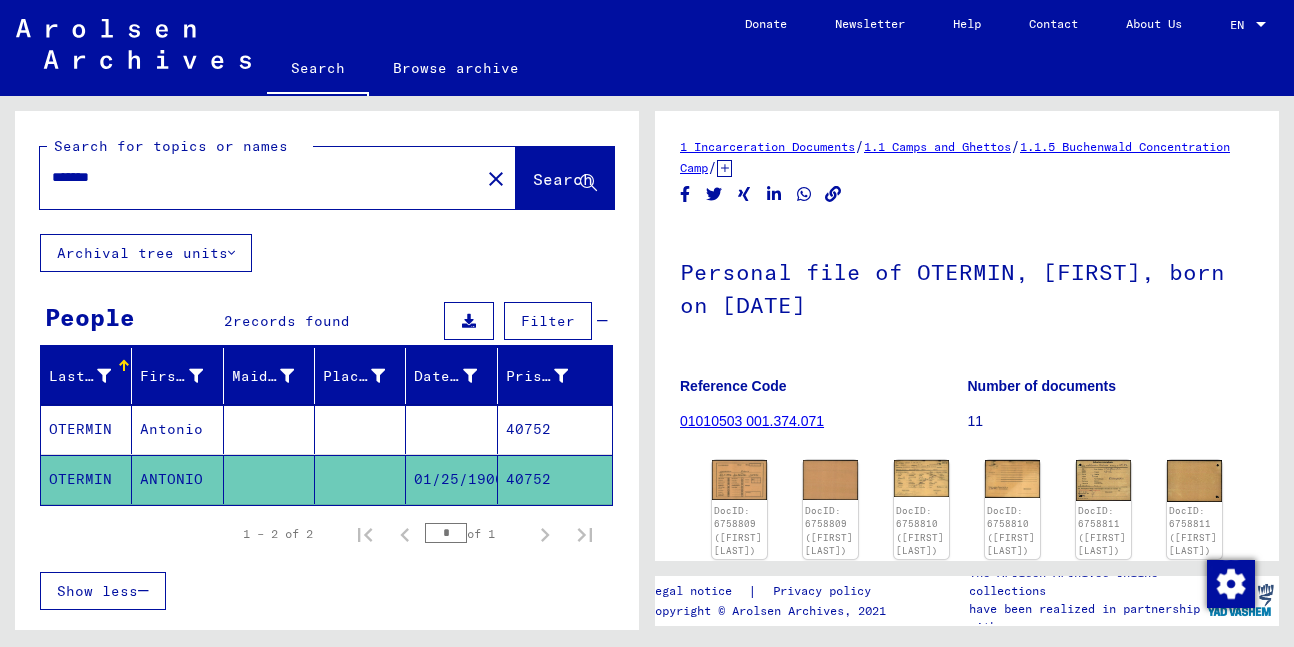 scroll, scrollTop: 279, scrollLeft: 0, axis: vertical 